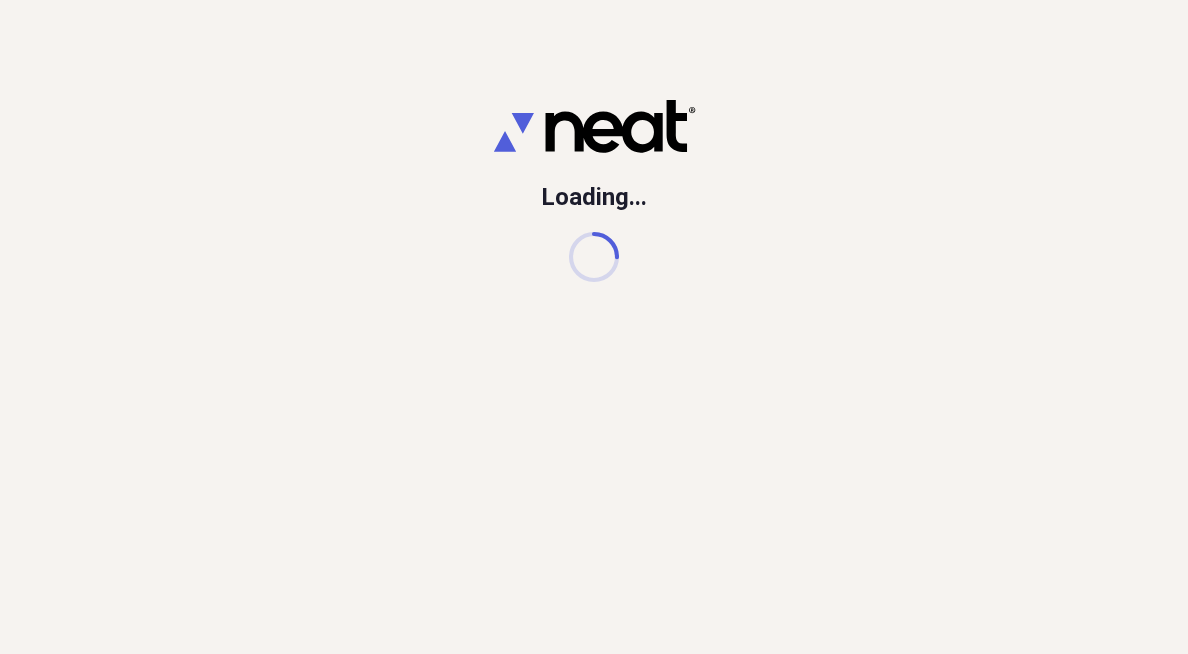 scroll, scrollTop: 0, scrollLeft: 0, axis: both 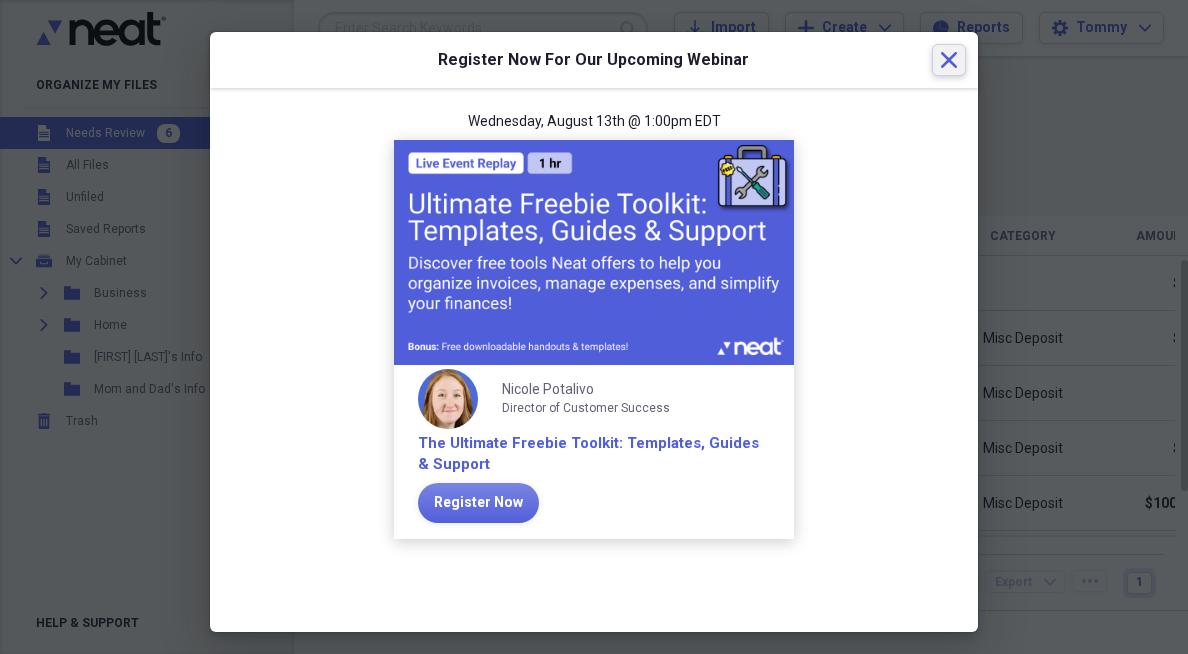 click 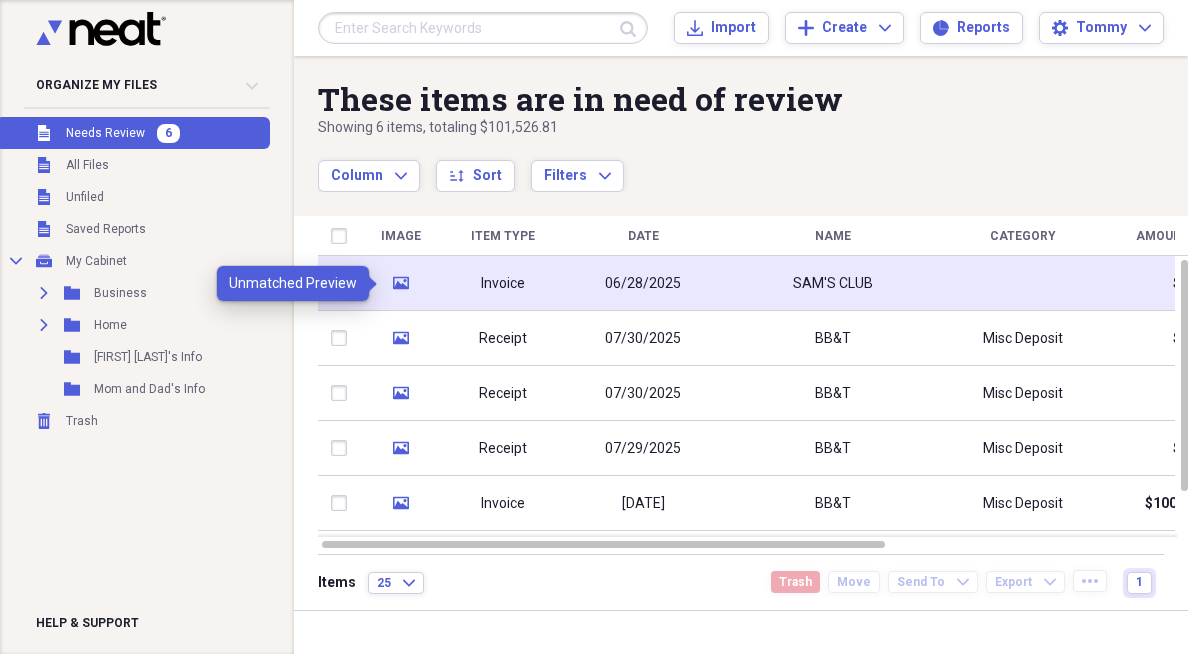 click on "media" 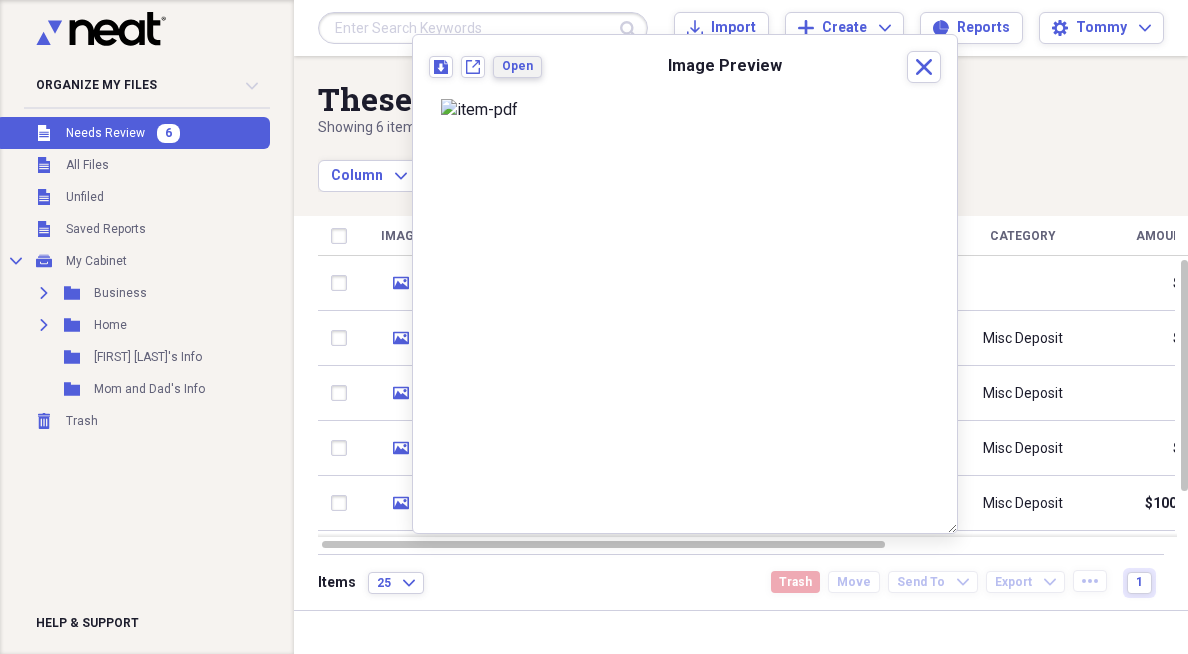 click on "Open" at bounding box center [517, 66] 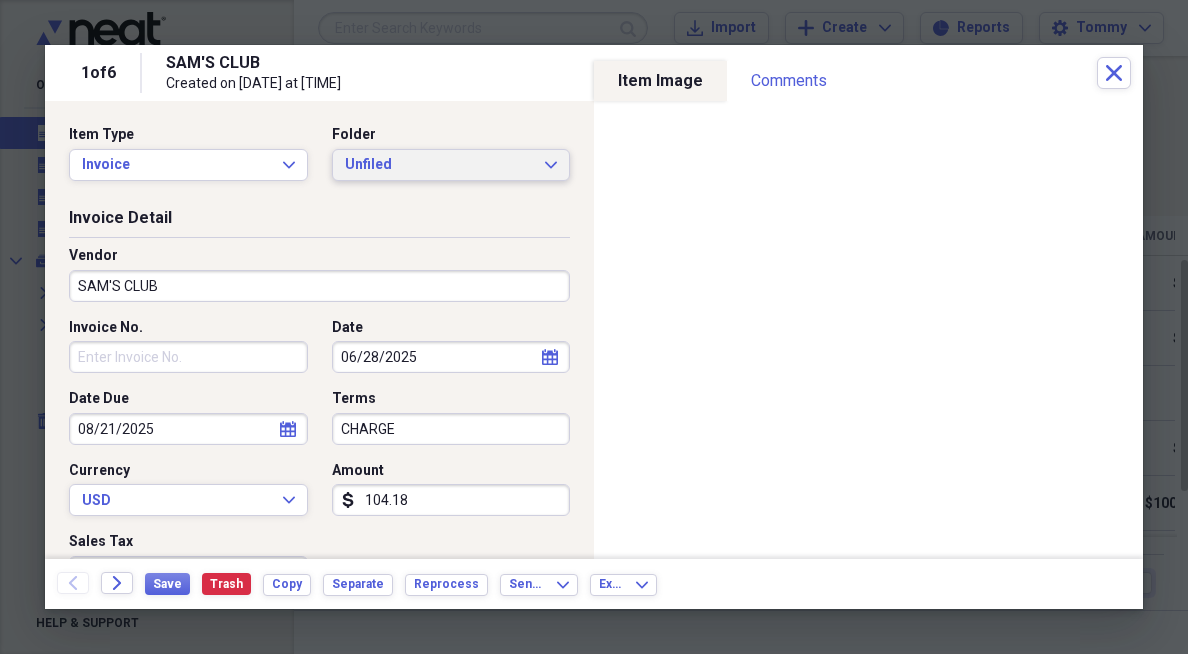 click on "Unfiled" at bounding box center [439, 165] 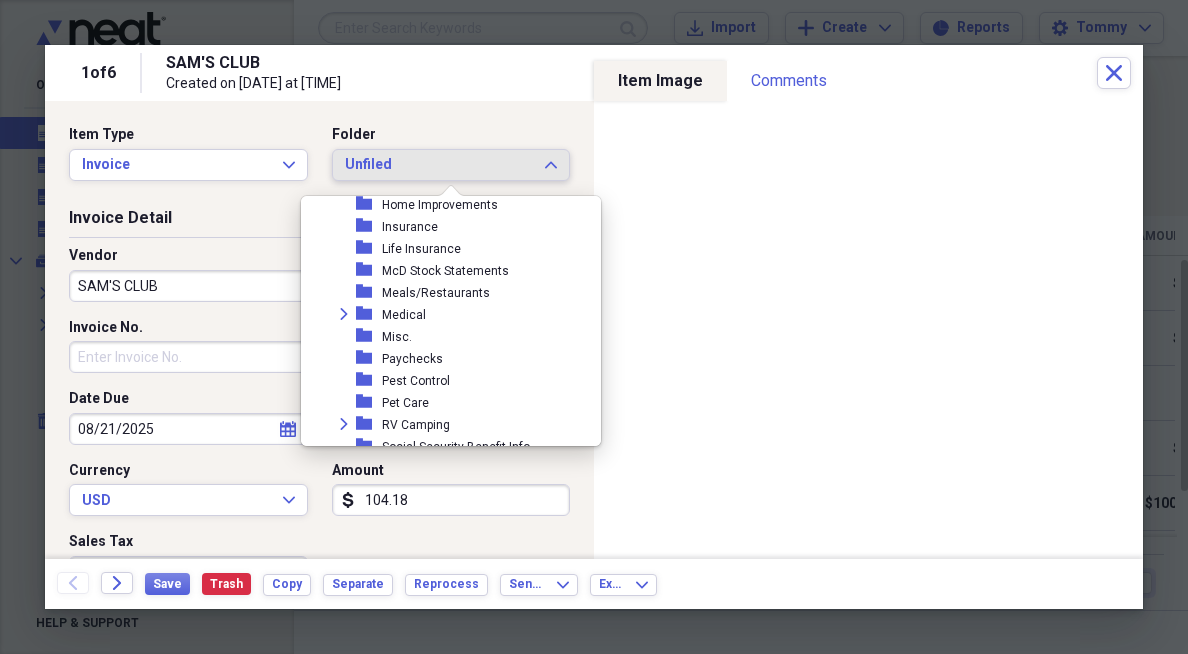 scroll, scrollTop: 503, scrollLeft: 0, axis: vertical 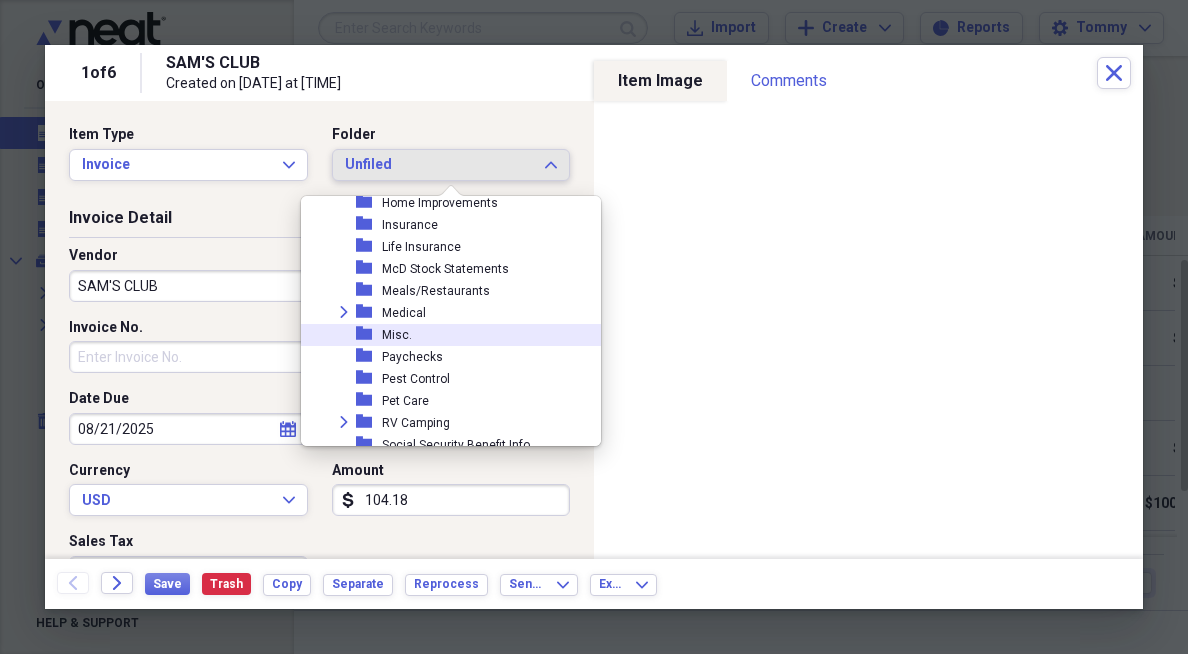 click on "folder Misc." at bounding box center (443, 335) 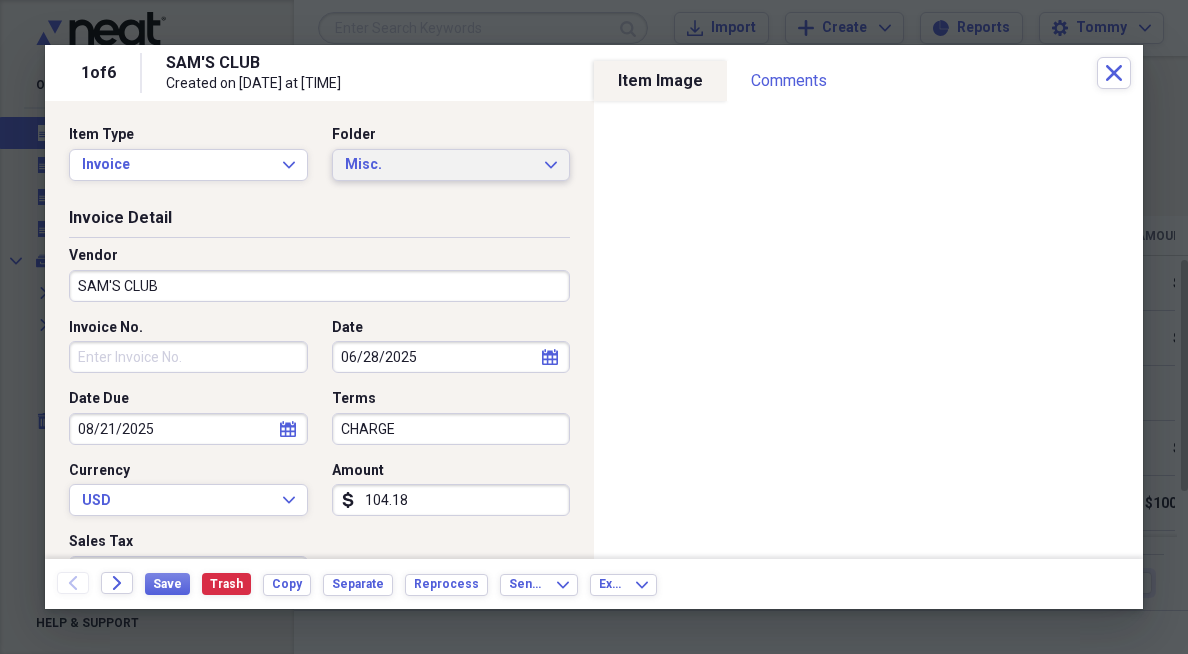 click on "Misc." at bounding box center [439, 165] 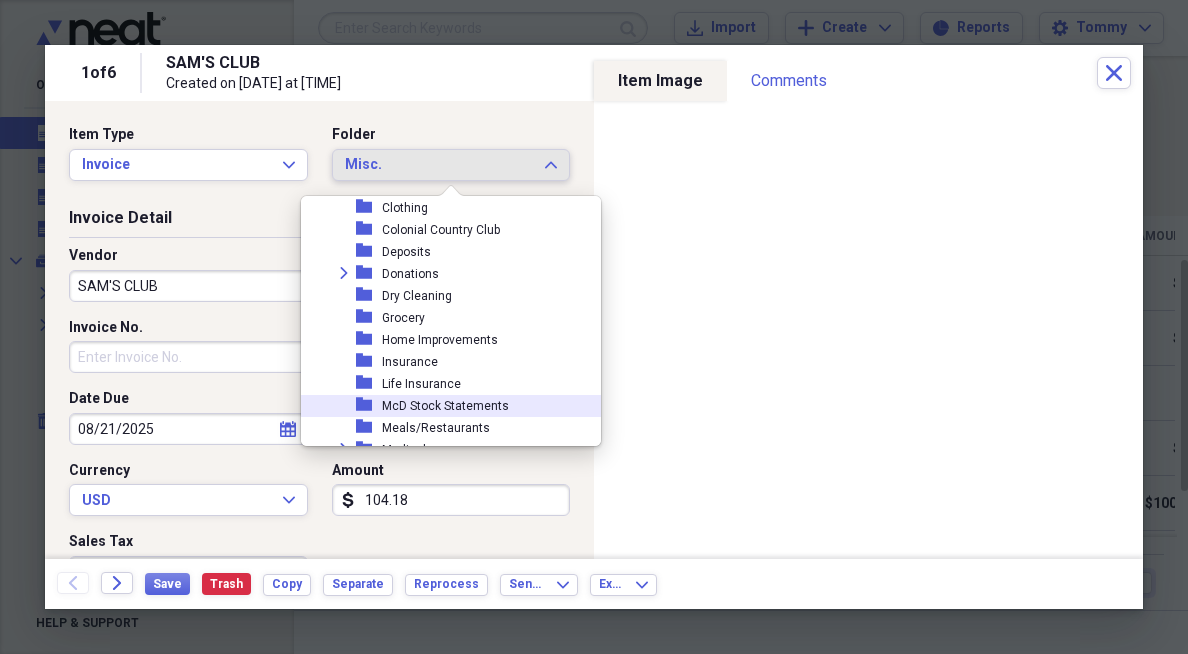 scroll, scrollTop: 374, scrollLeft: 0, axis: vertical 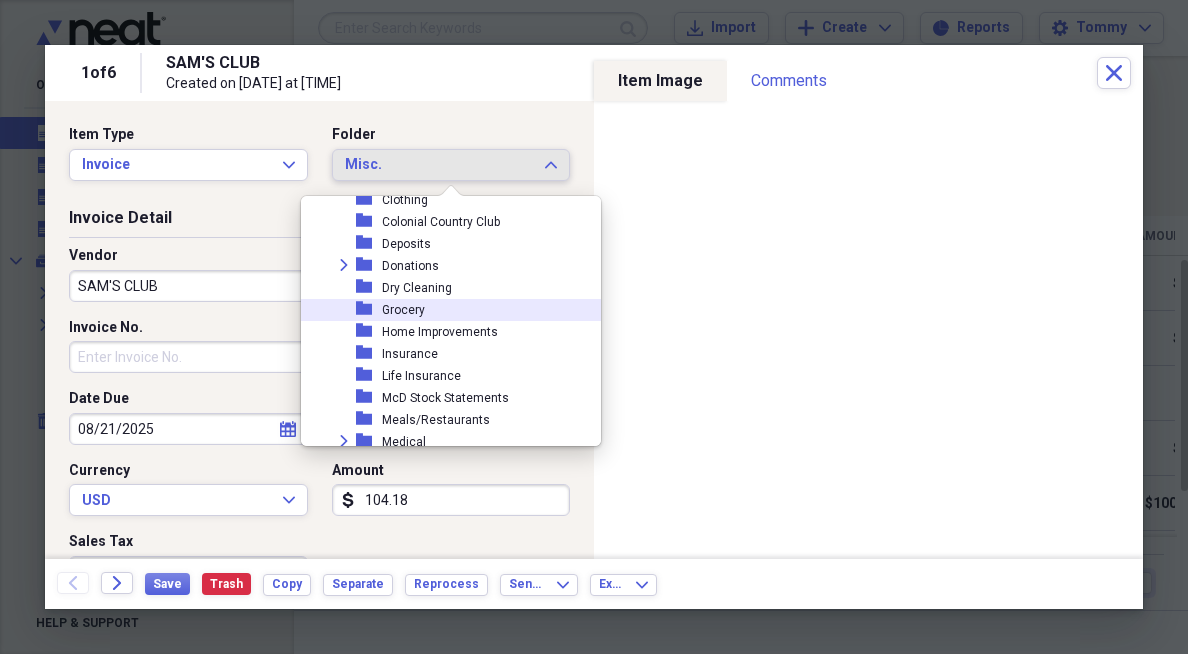 click on "folder Grocery" at bounding box center [443, 310] 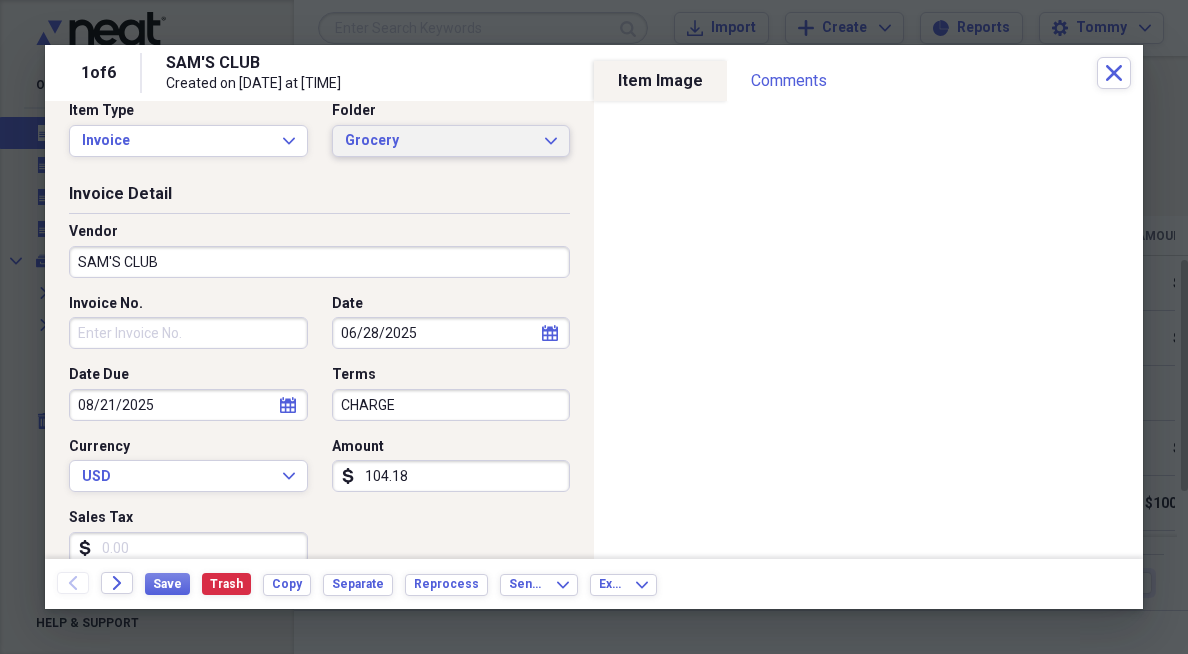 scroll, scrollTop: 44, scrollLeft: 0, axis: vertical 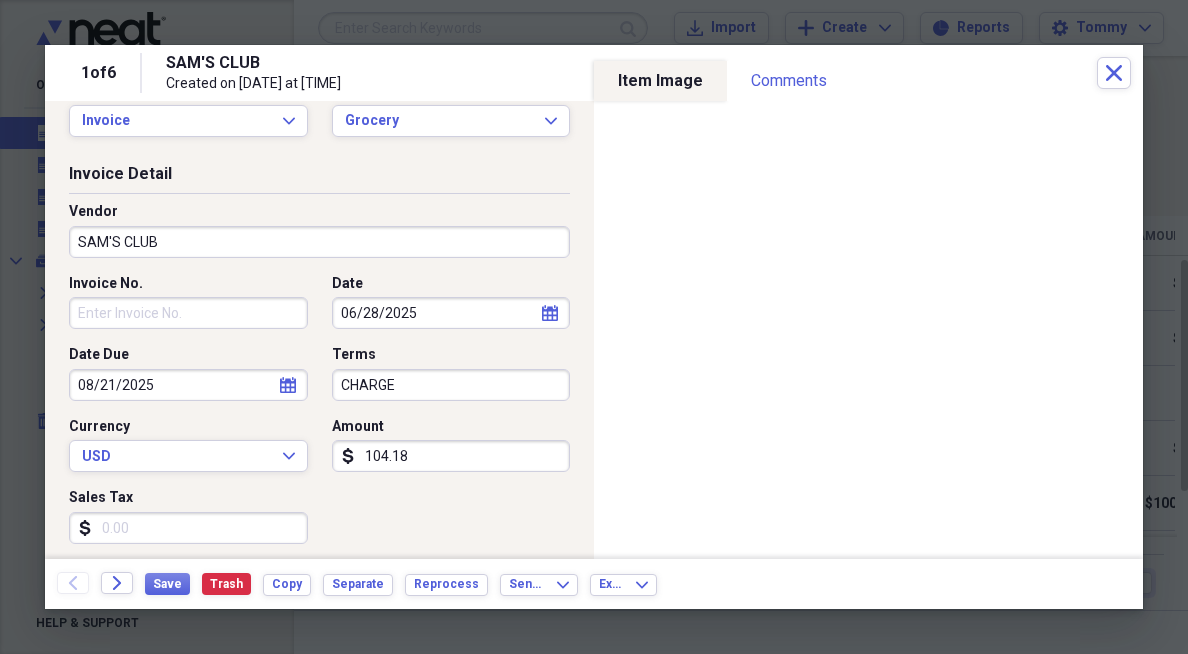click on "SAM'S CLUB" at bounding box center [319, 242] 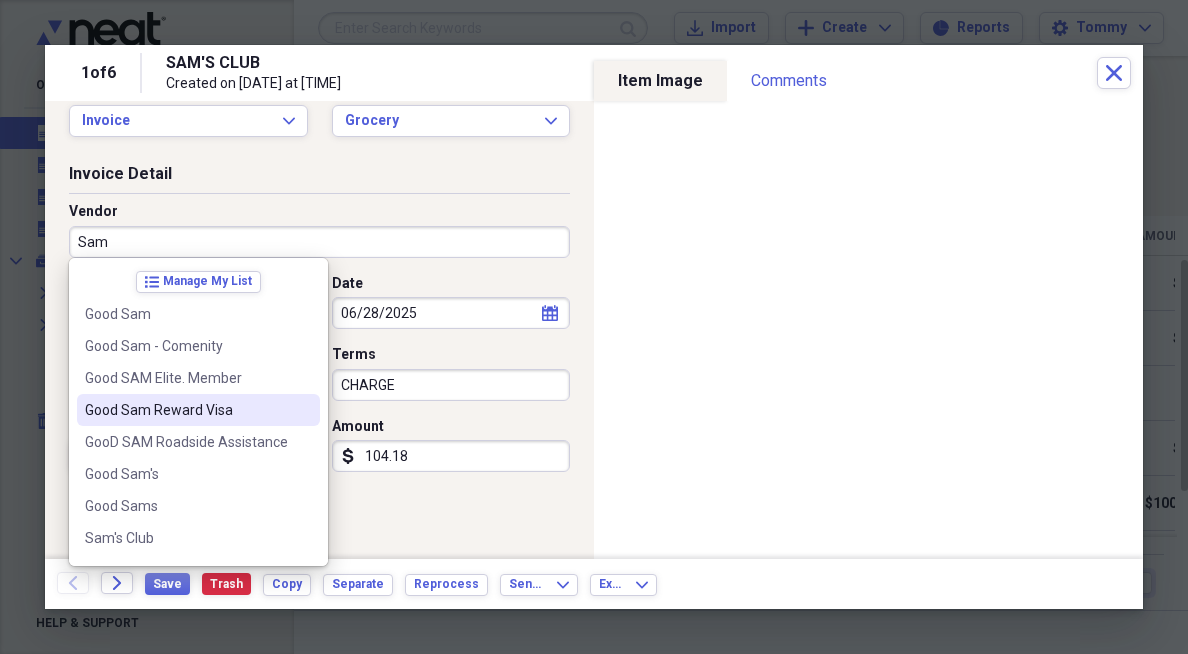 click on "Good Sam Reward Visa" at bounding box center [186, 410] 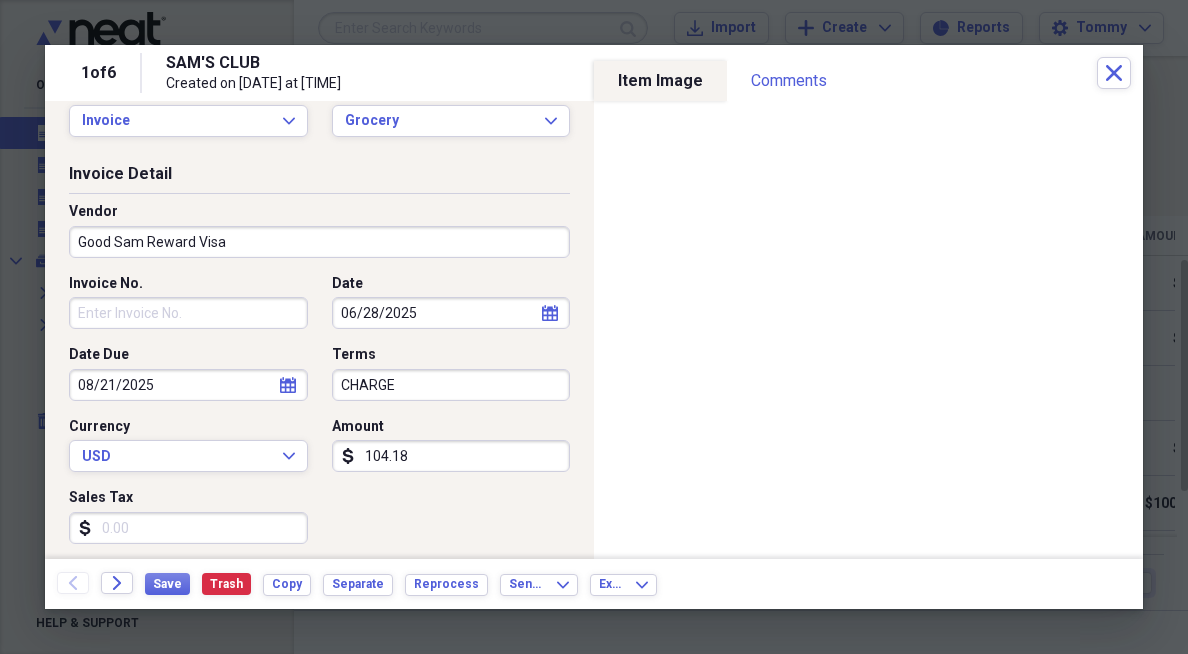 type on "Credit Card Payment" 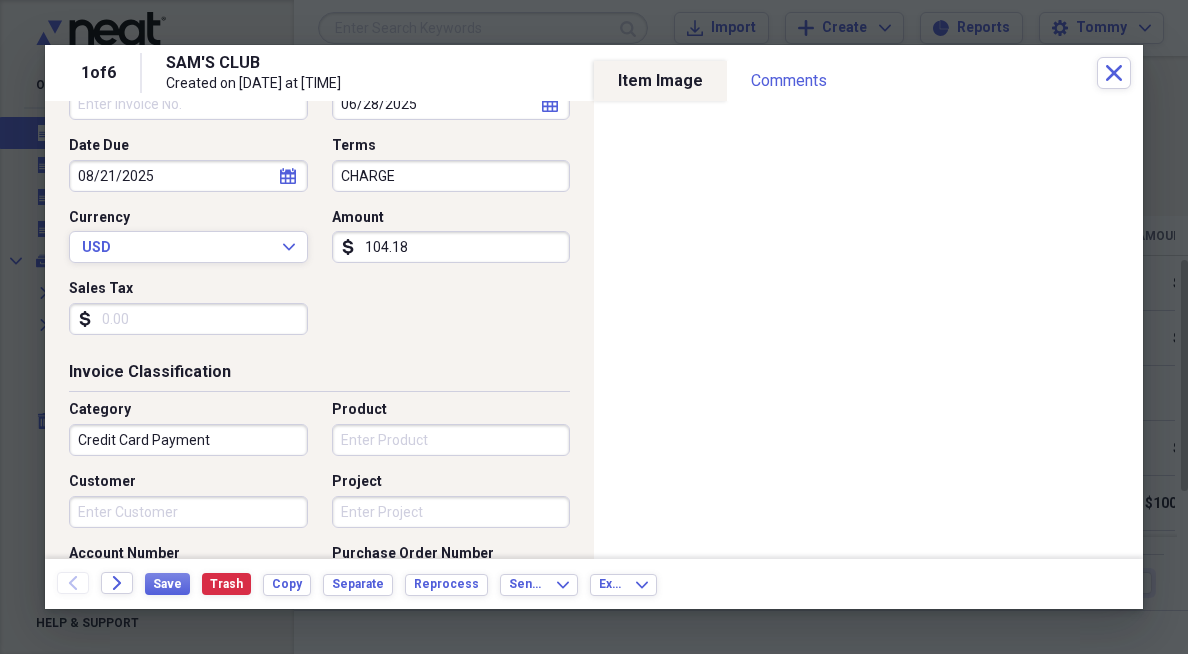 scroll, scrollTop: 235, scrollLeft: 0, axis: vertical 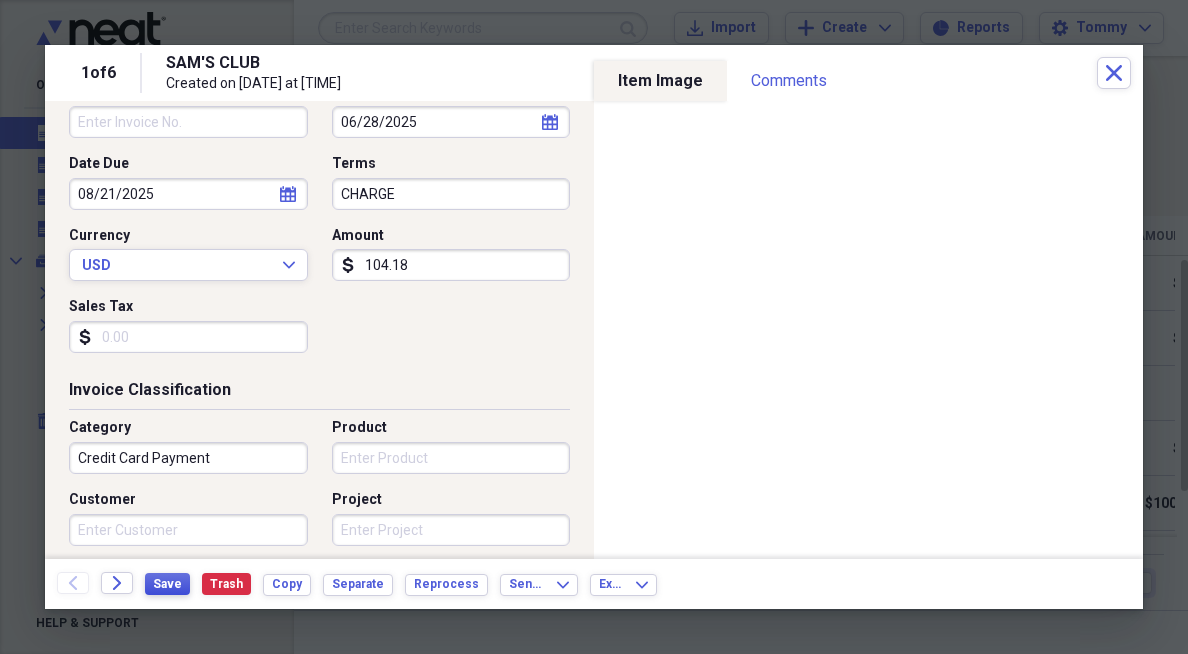 click on "Save" at bounding box center (167, 584) 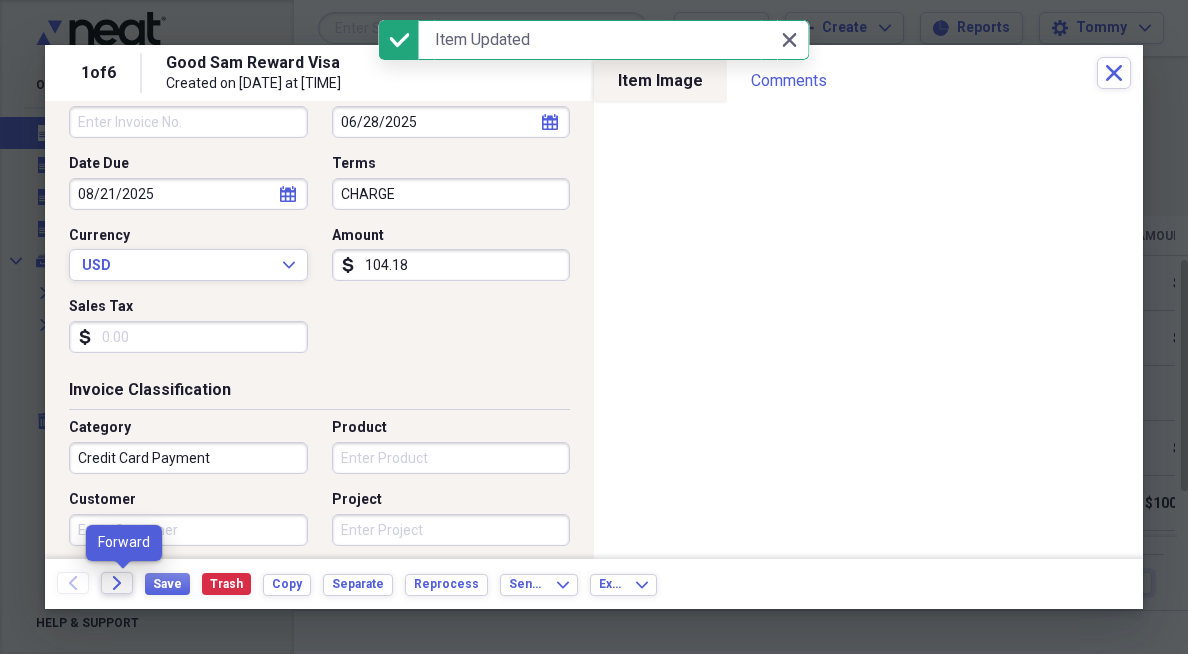 click on "Forward" 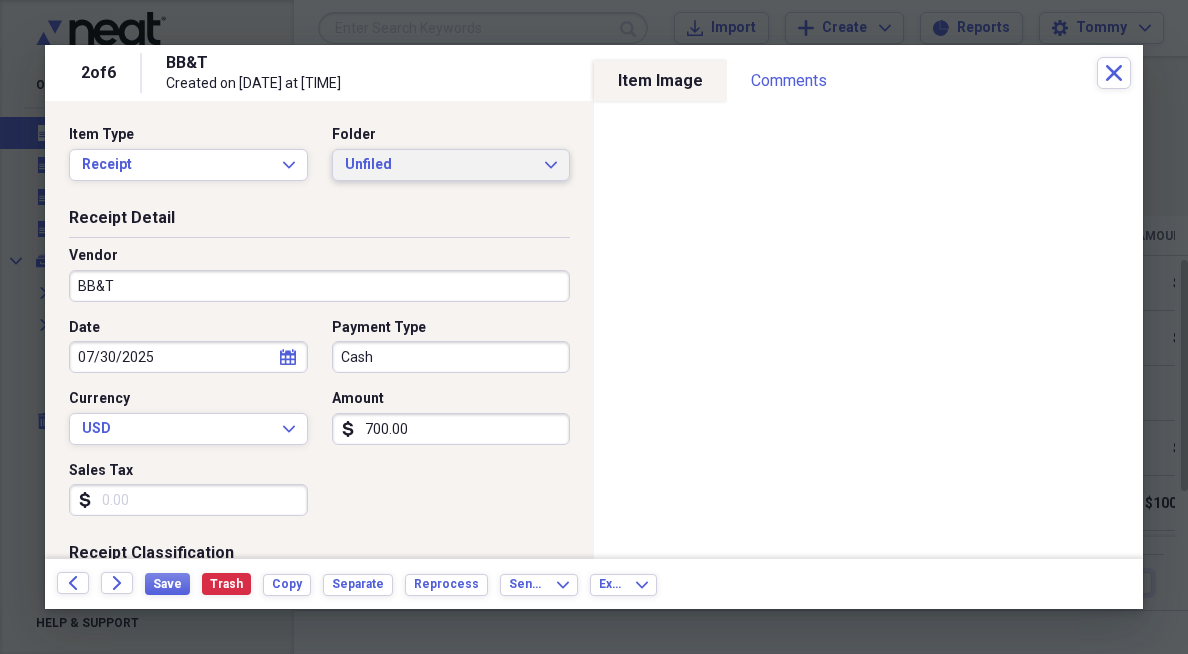 click on "Unfiled" at bounding box center [439, 165] 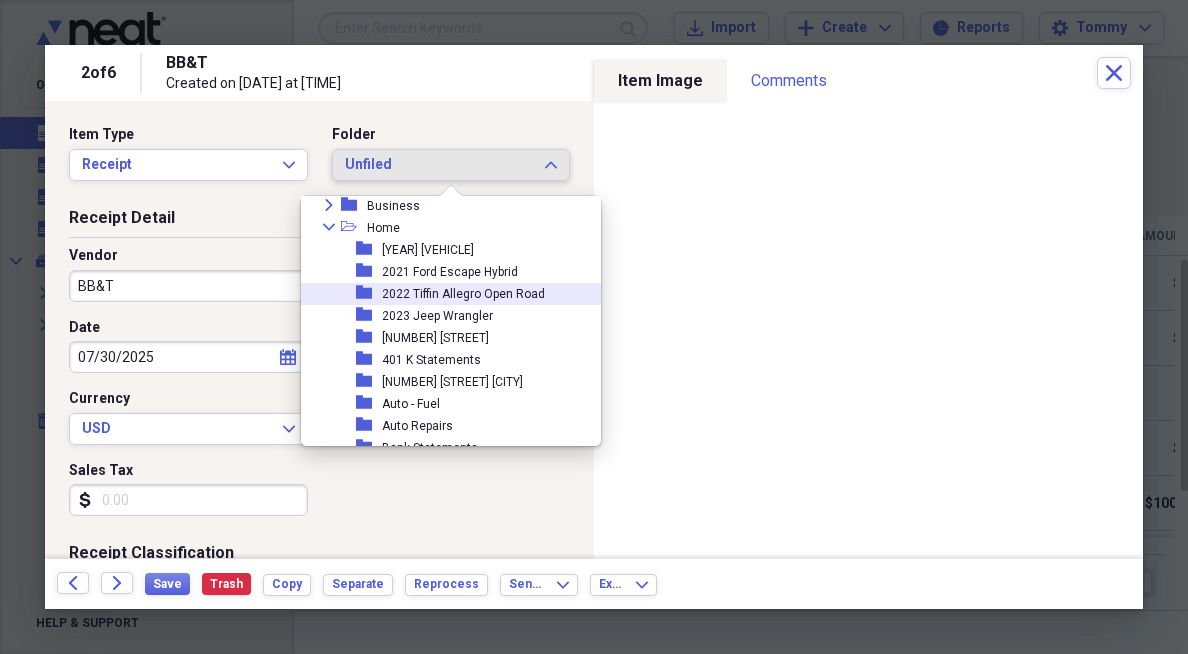 scroll, scrollTop: 69, scrollLeft: 0, axis: vertical 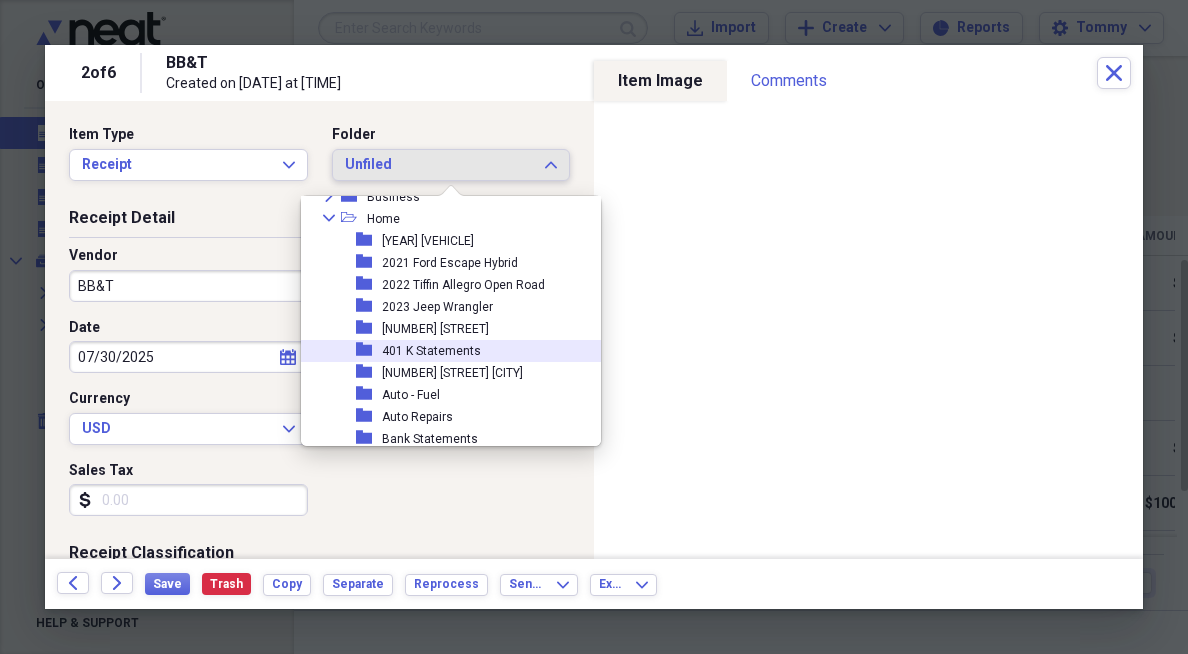 click on "401 K Statements" at bounding box center (431, 351) 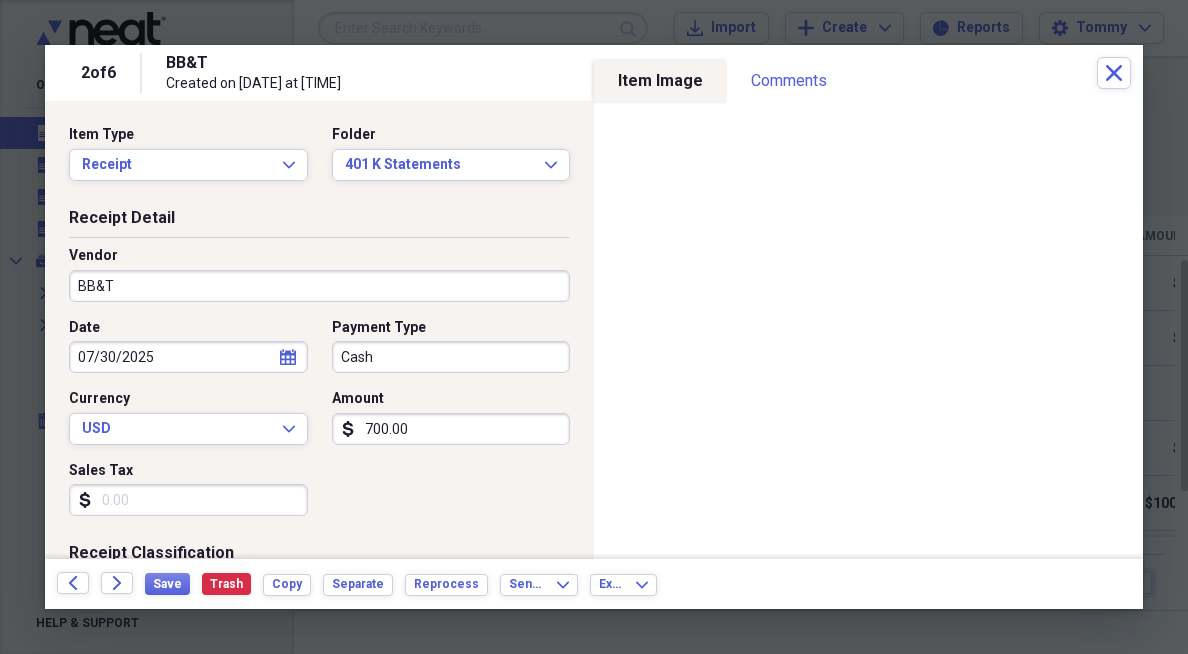 click on "BB&T" at bounding box center [319, 286] 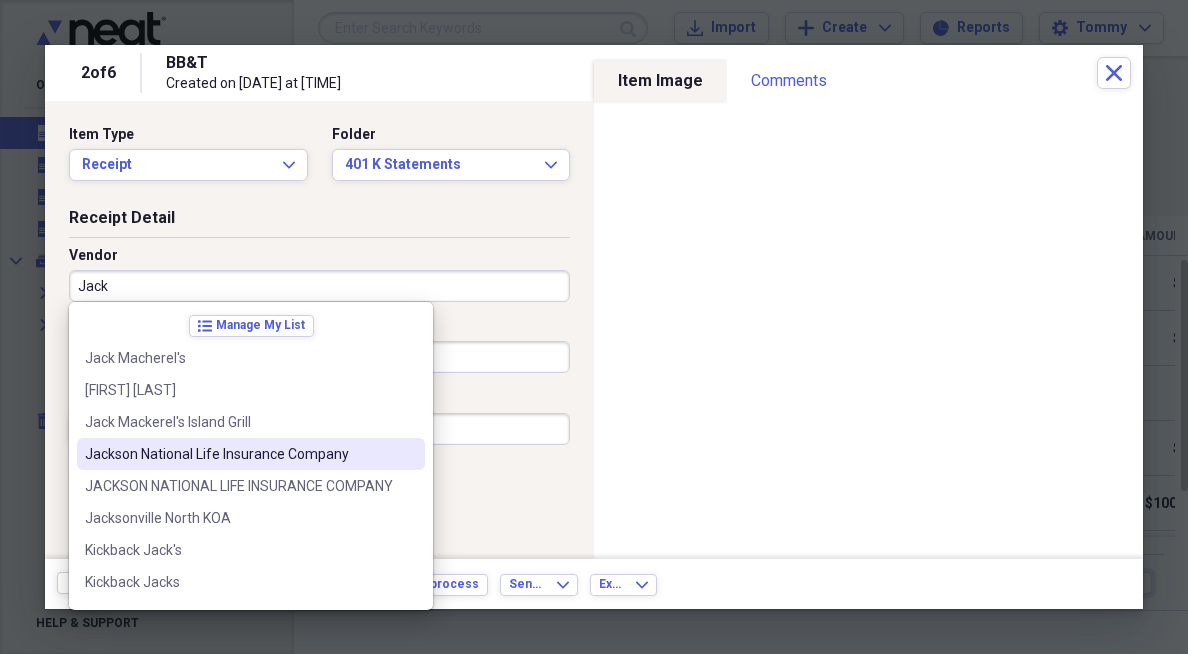 click on "Jackson National Life Insurance Company" at bounding box center [239, 454] 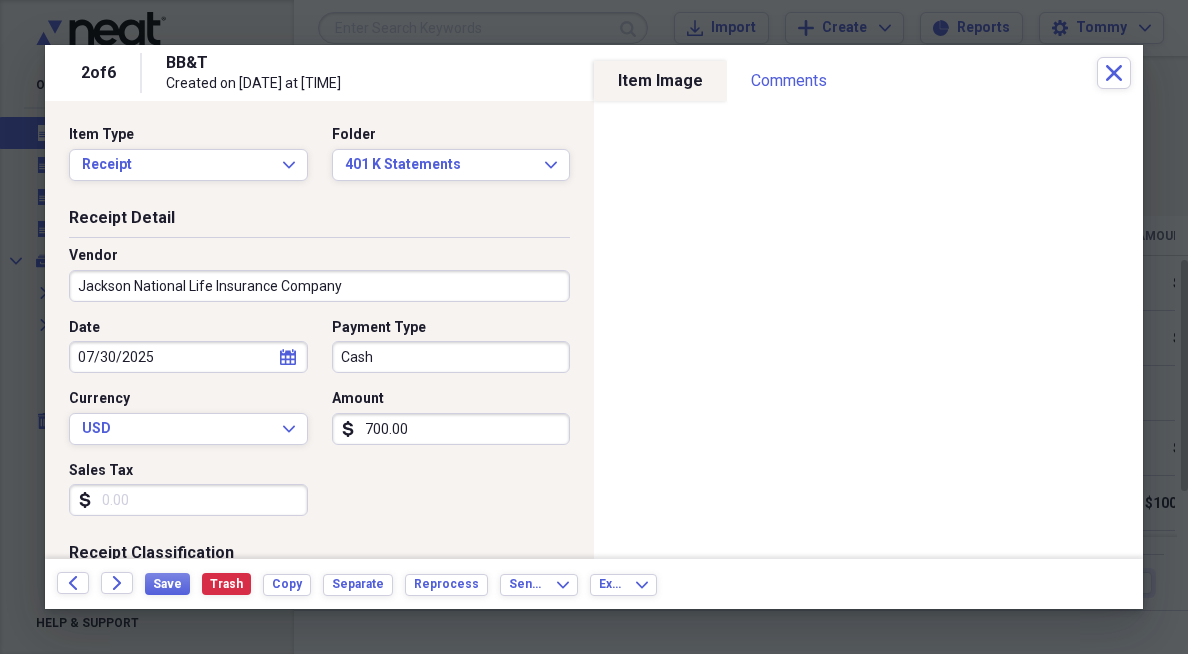 type on "Investment Statement ([FIRST])" 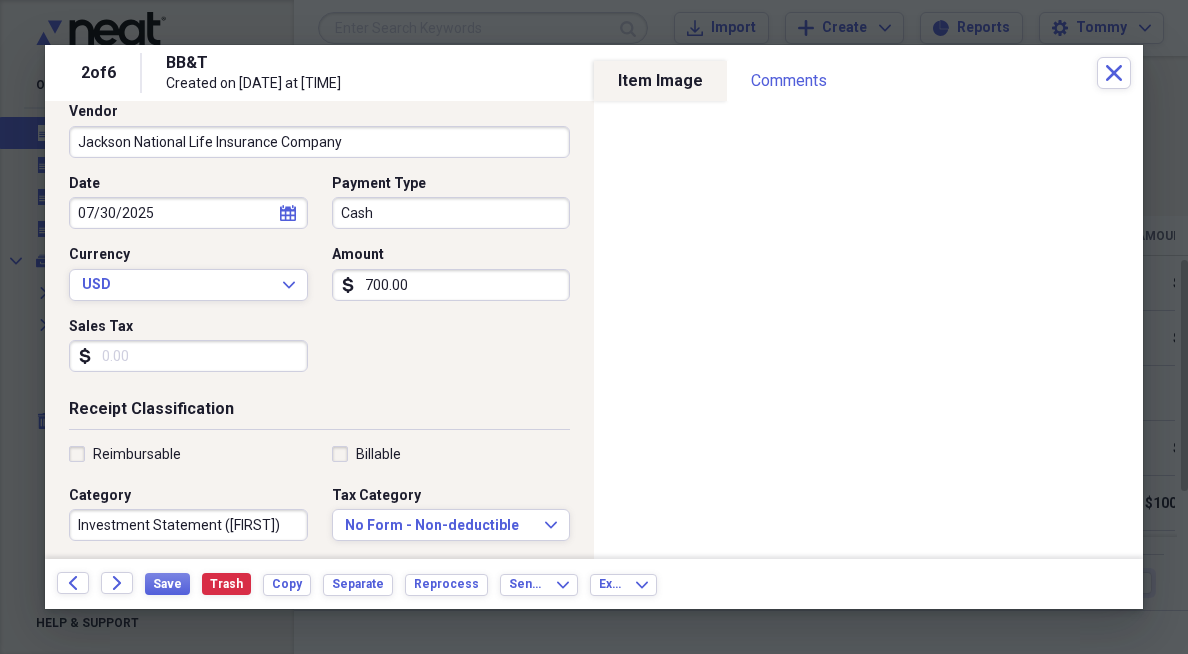 scroll, scrollTop: 148, scrollLeft: 0, axis: vertical 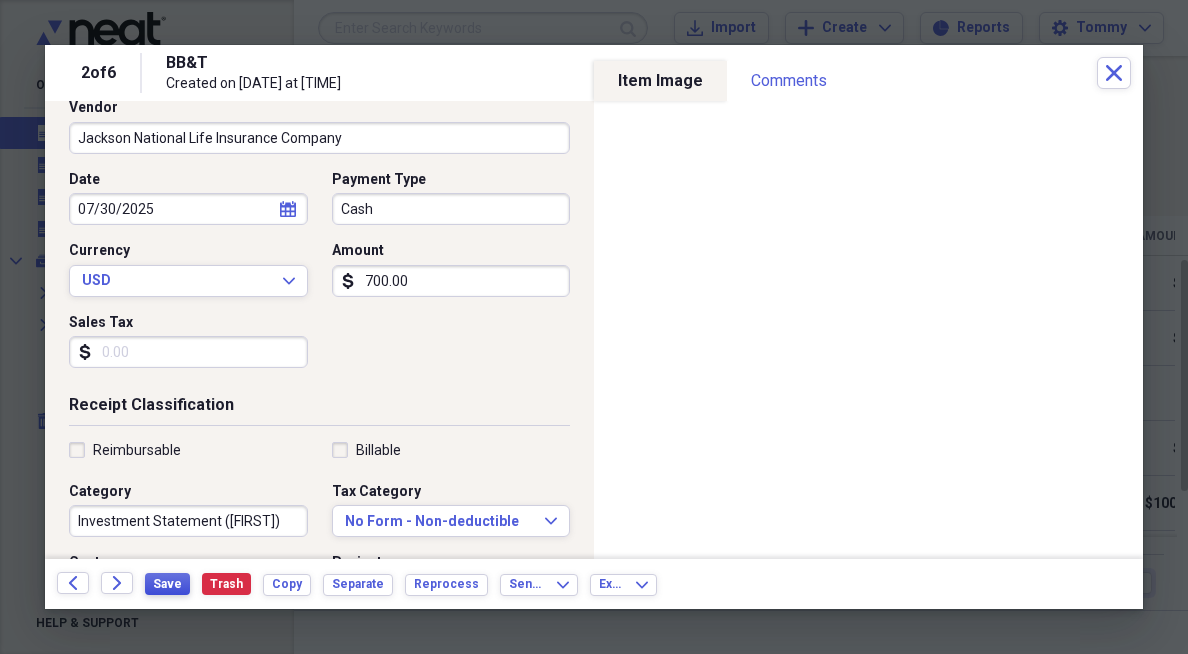 click on "Save" at bounding box center [167, 584] 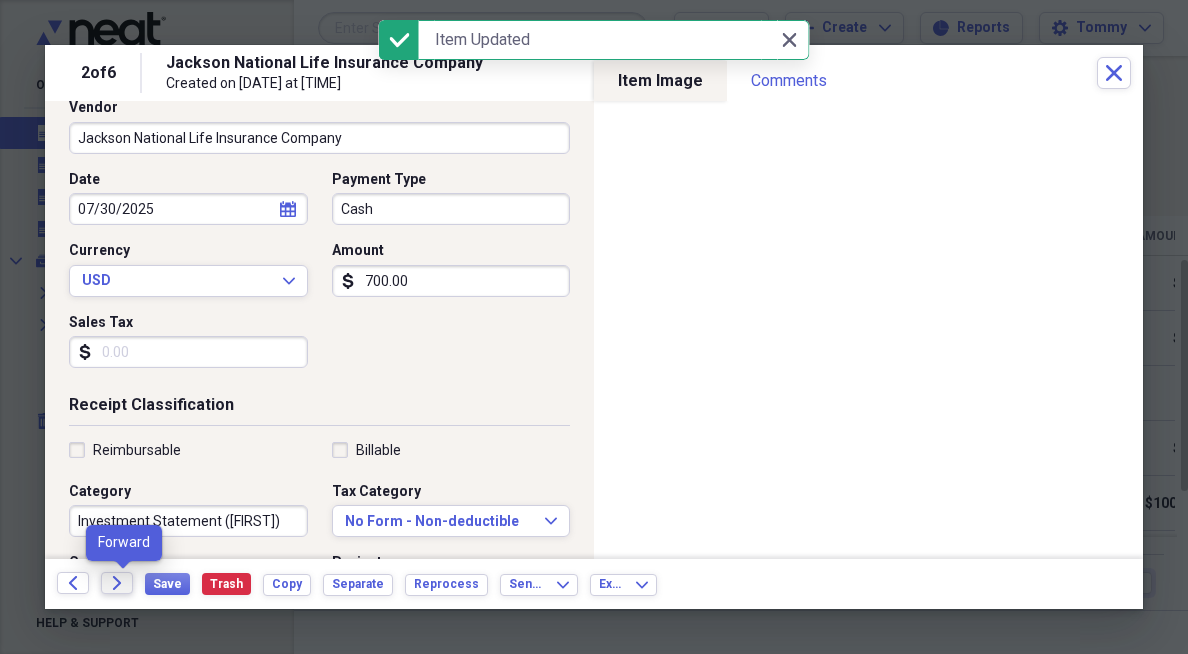 click on "Forward" 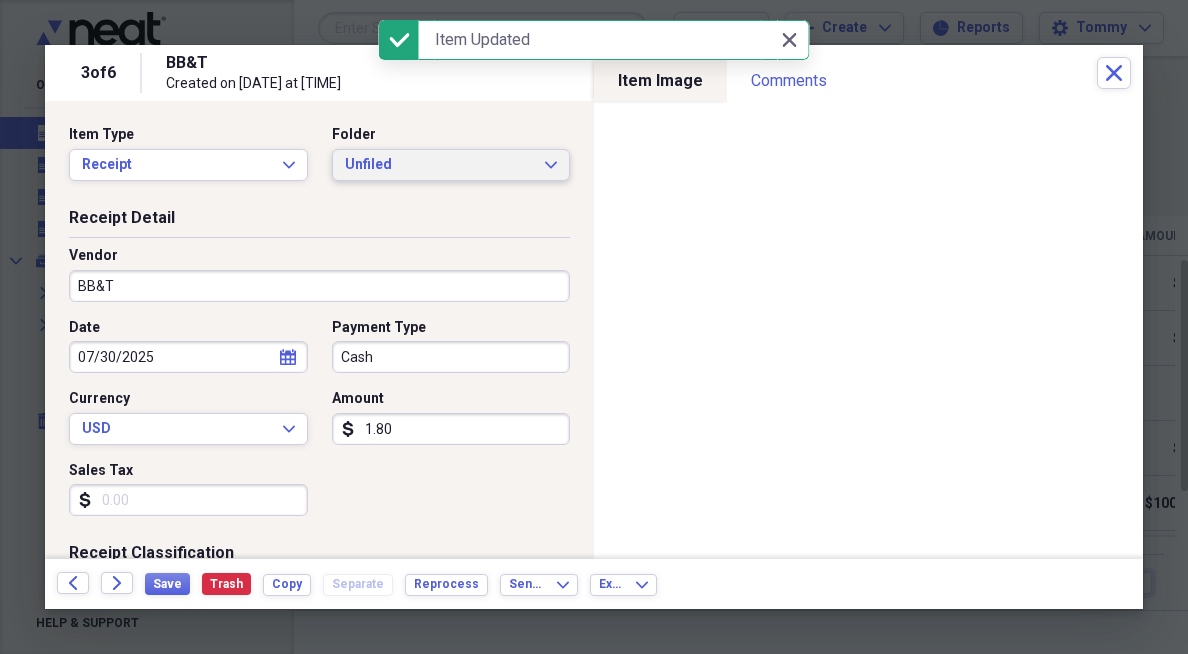 click on "Unfiled" at bounding box center (439, 165) 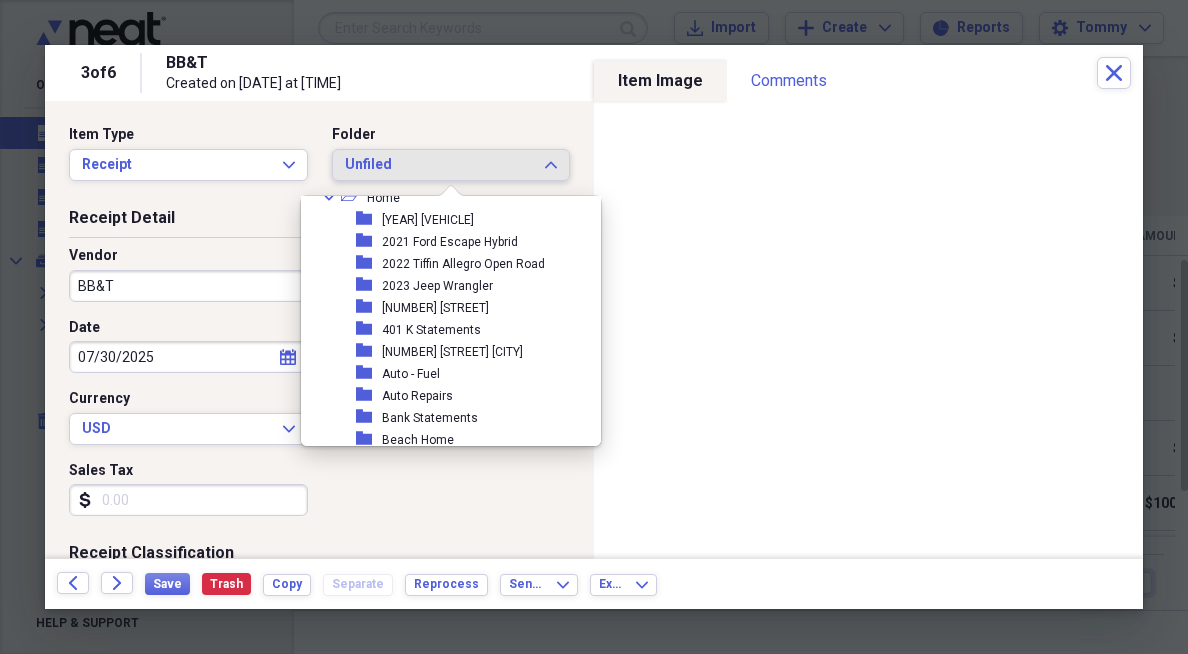scroll, scrollTop: 95, scrollLeft: 0, axis: vertical 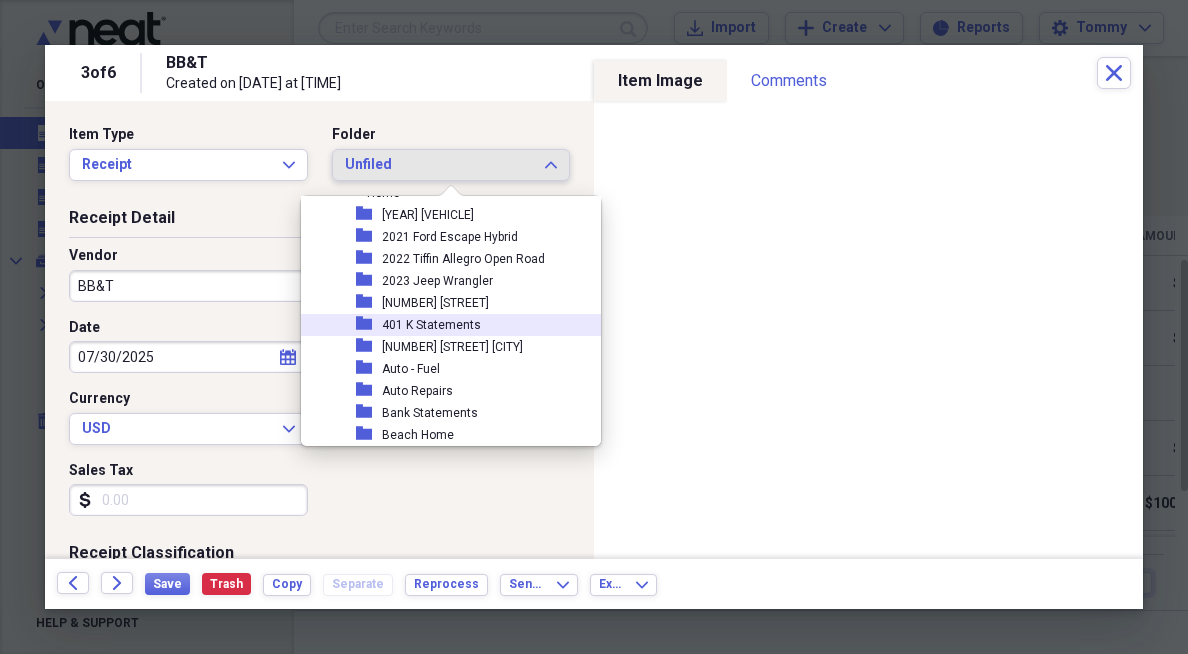 click on "401 K Statements" at bounding box center [431, 325] 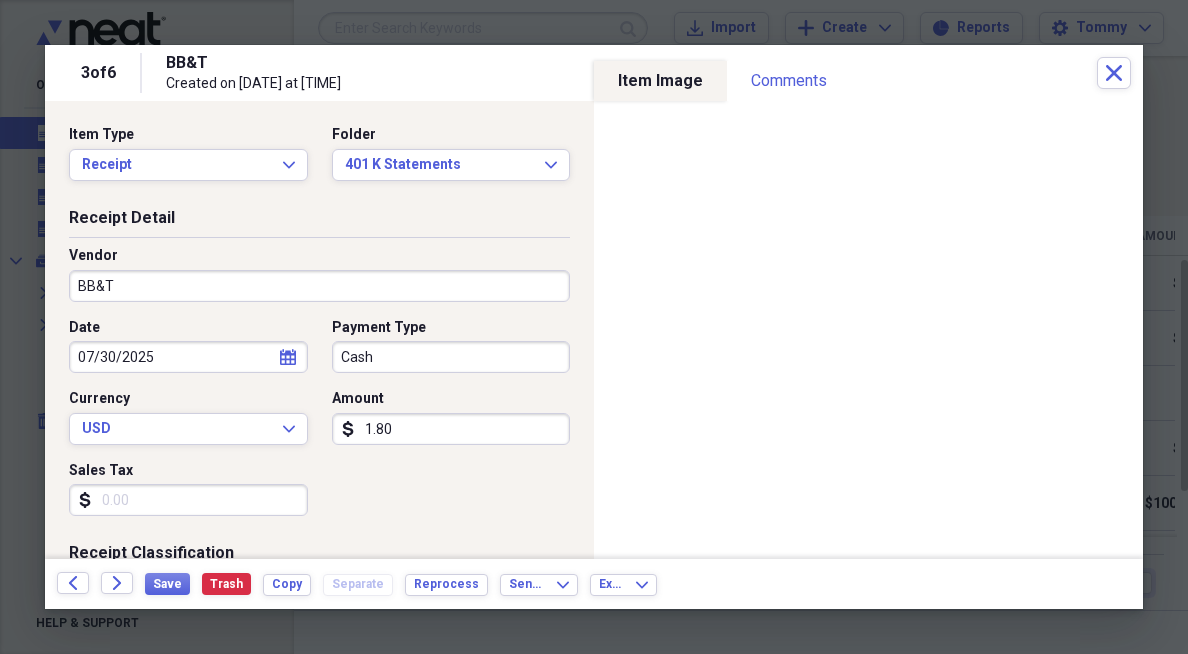click on "BB&T" at bounding box center [319, 286] 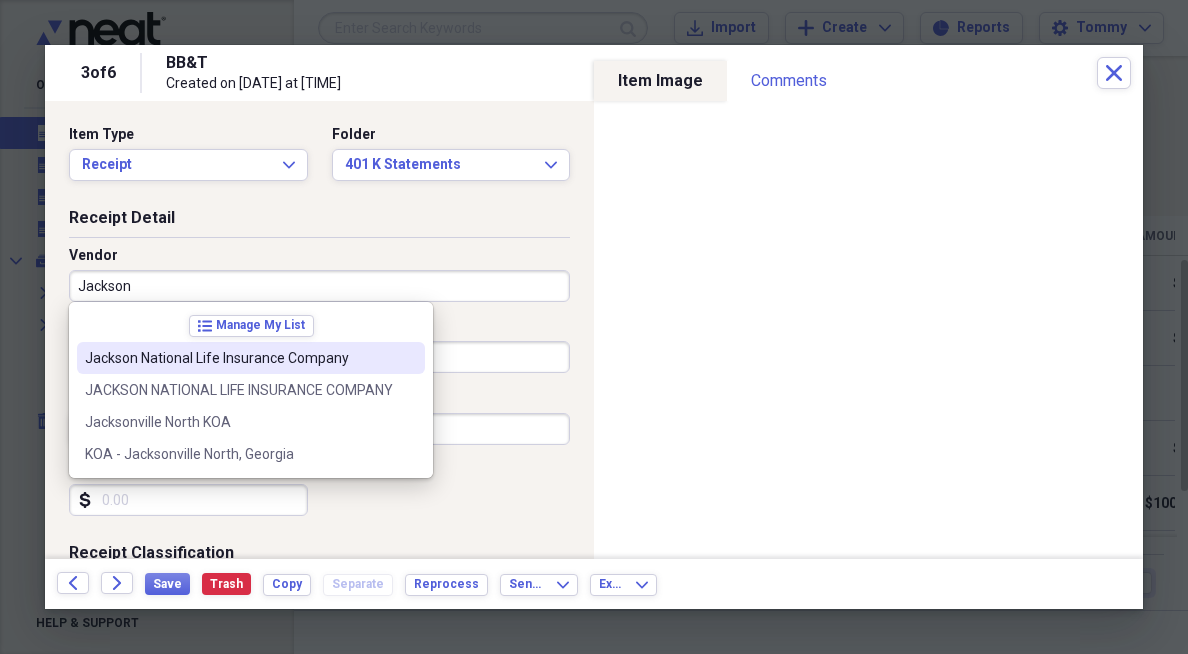 click on "Jackson National Life Insurance Company" at bounding box center [239, 358] 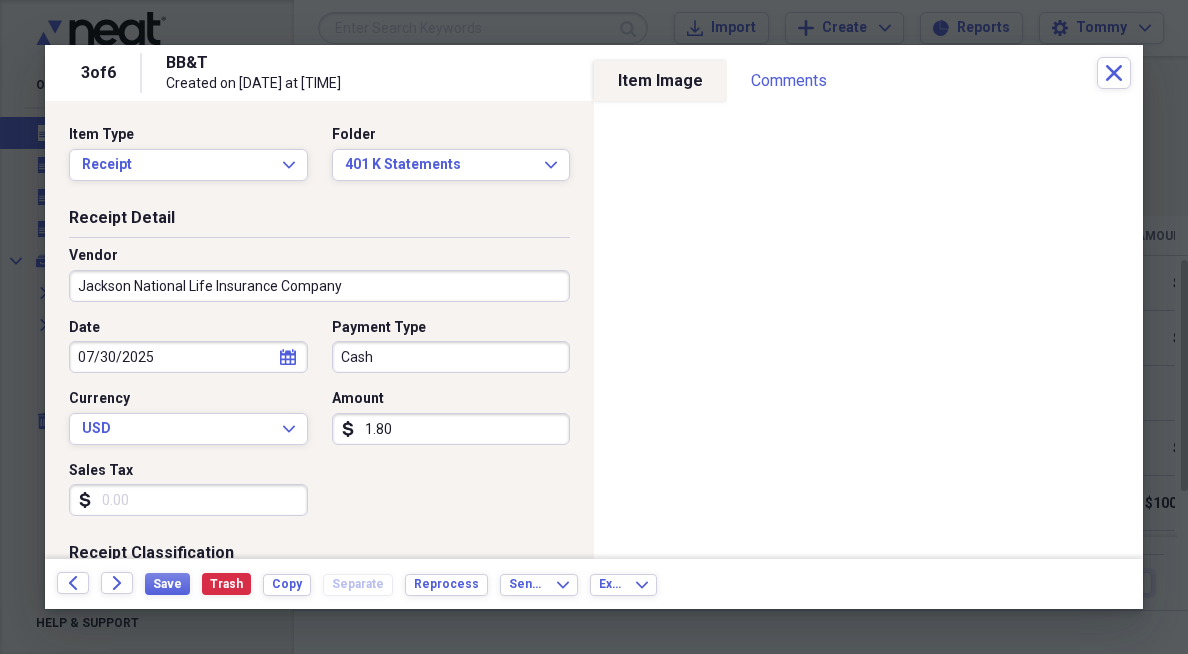 type on "Investment Statement ([FIRST])" 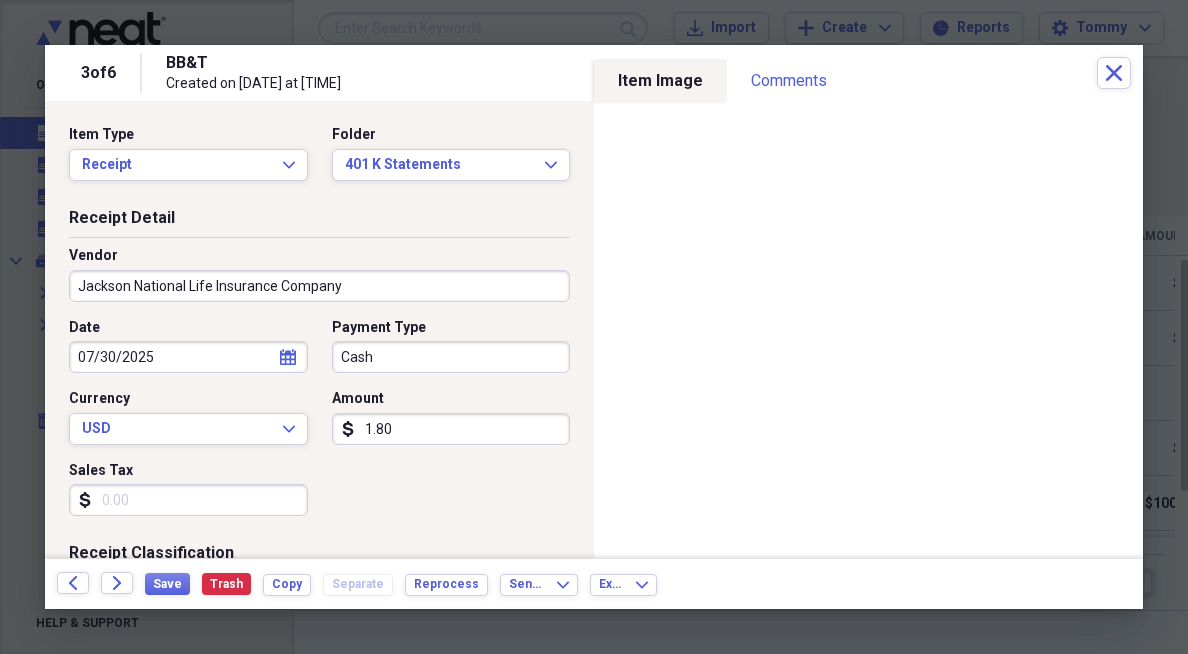 click on "1.80" at bounding box center (451, 429) 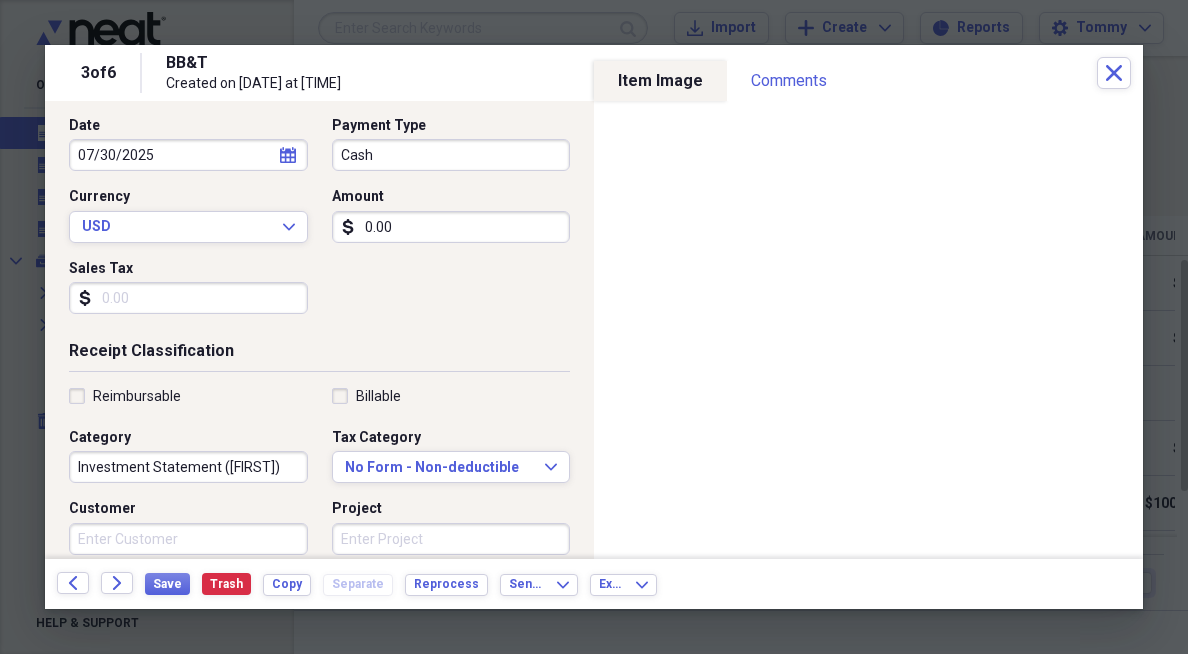 scroll, scrollTop: 206, scrollLeft: 0, axis: vertical 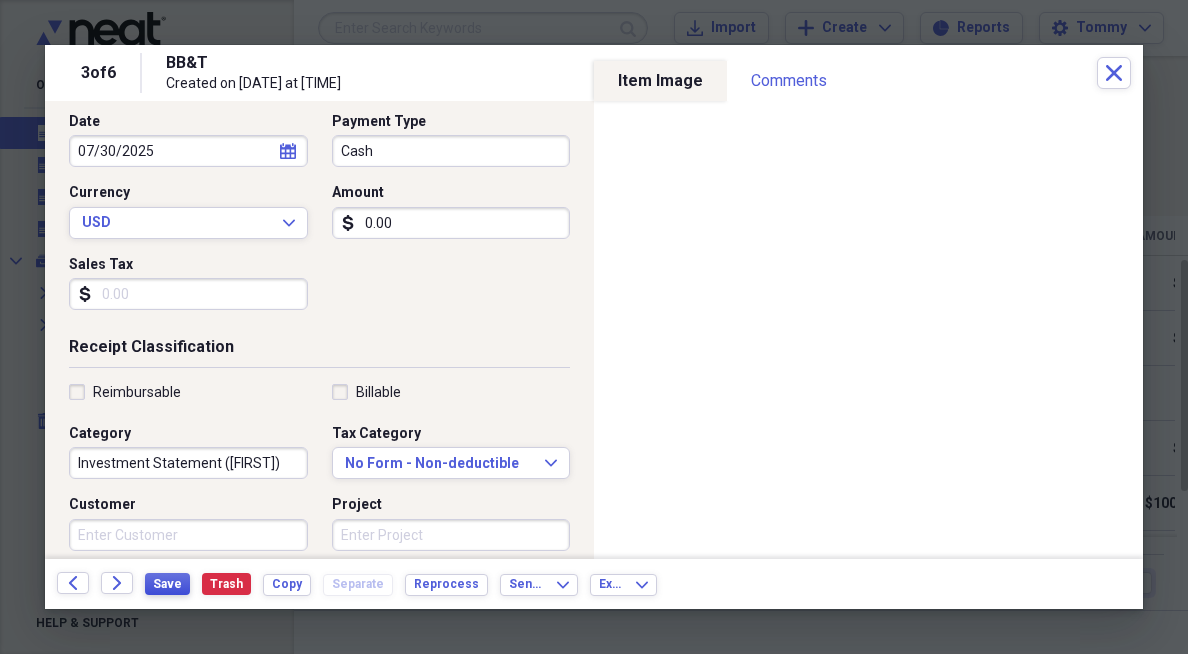 type on "0.00" 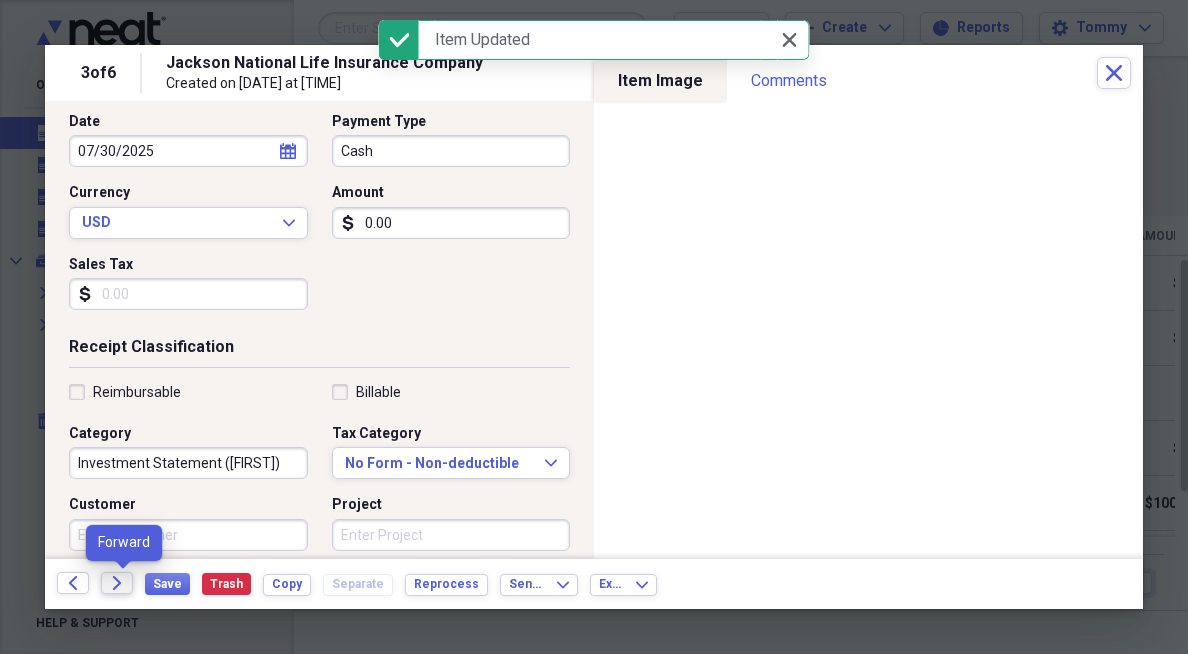 click 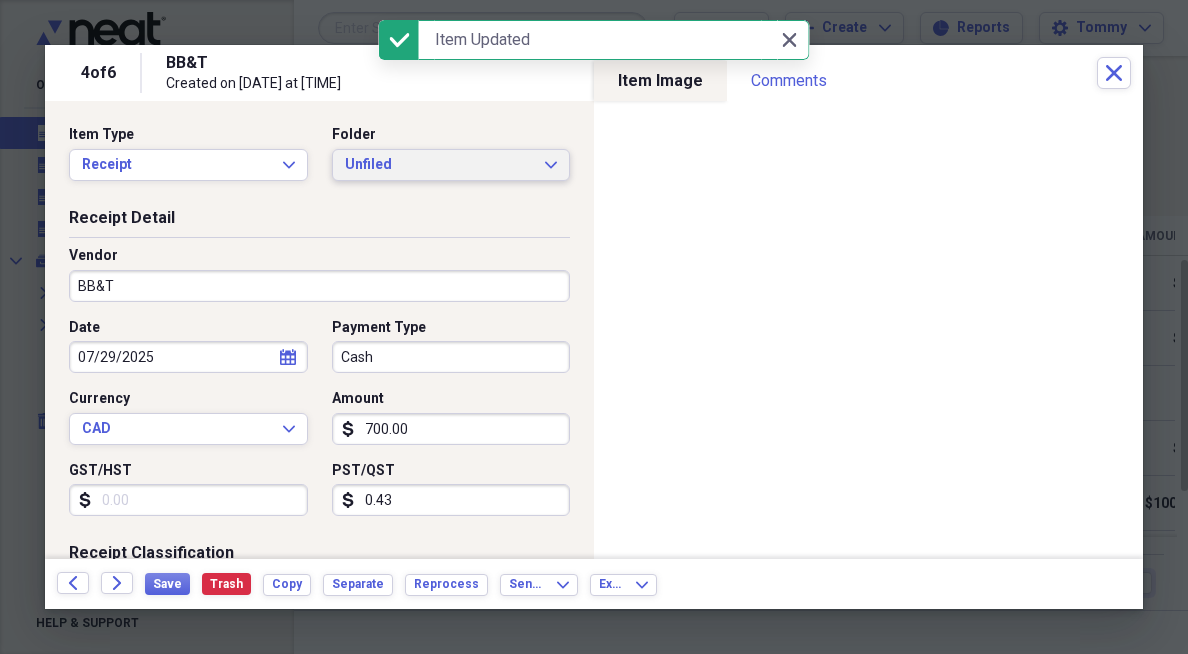 click on "Unfiled" at bounding box center [439, 165] 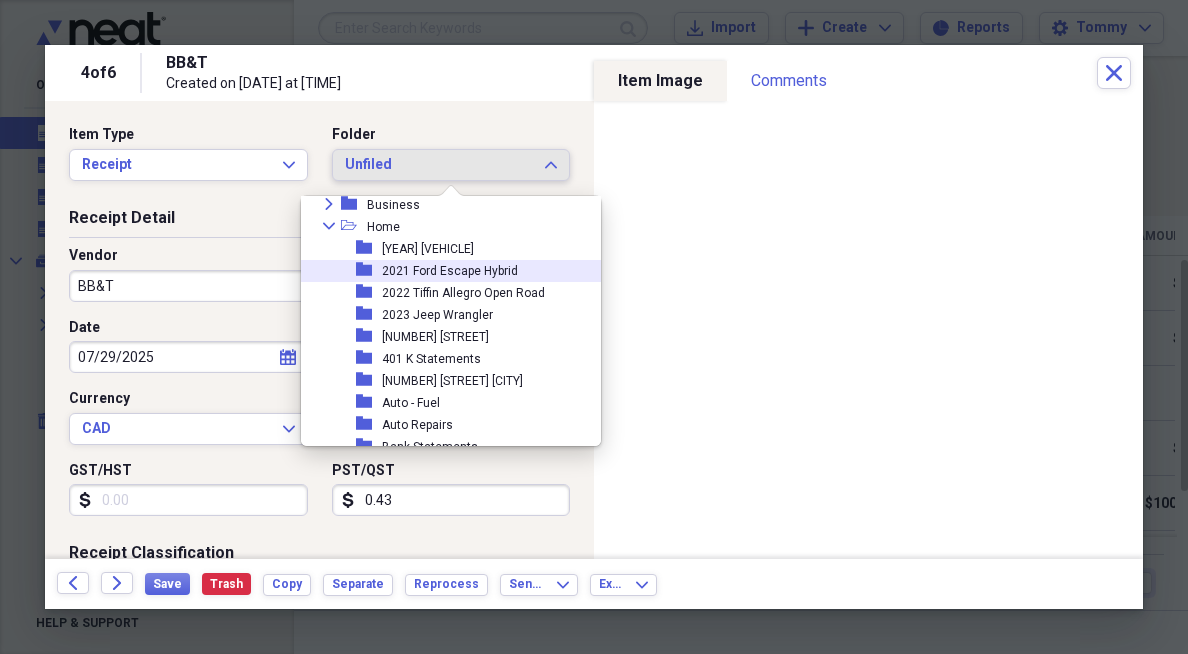 scroll, scrollTop: 63, scrollLeft: 0, axis: vertical 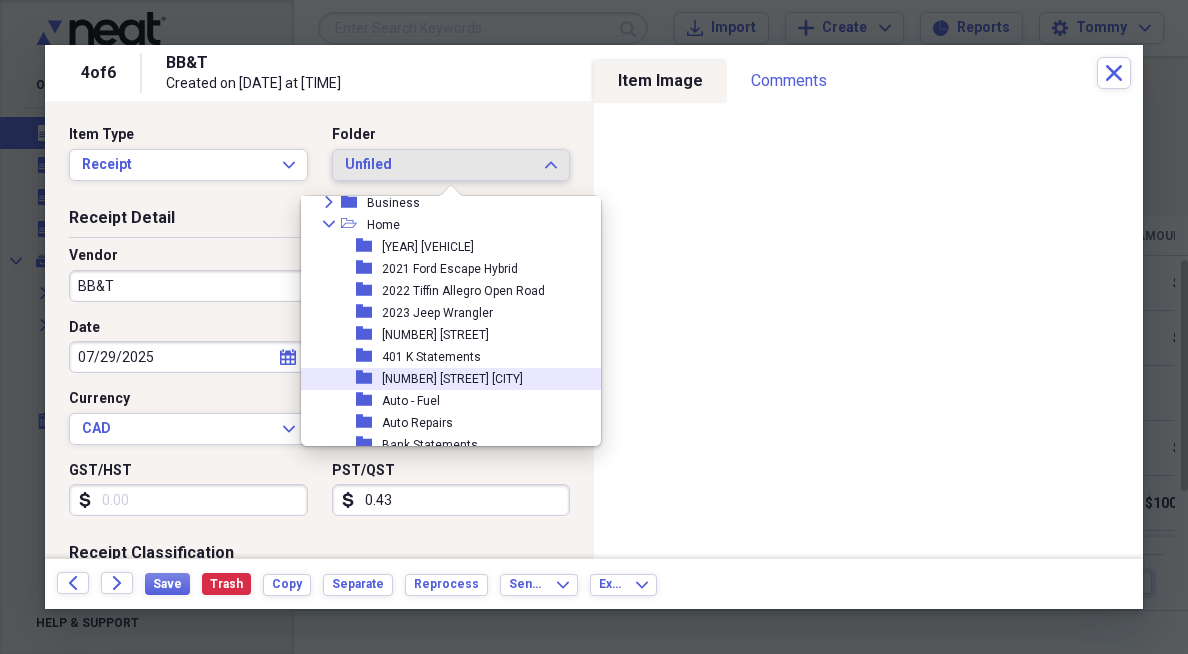 click on "[NUMBER] [STREET] [CITY]" at bounding box center (452, 379) 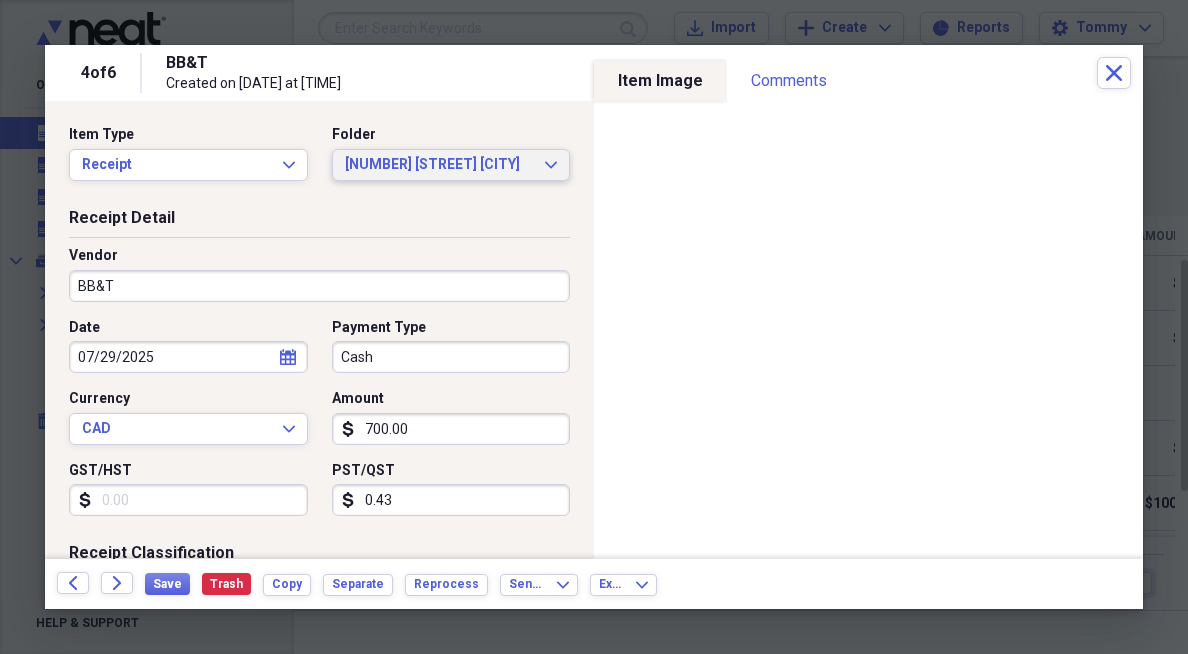 click on "[NUMBER] [STREET] [CITY]" at bounding box center [439, 165] 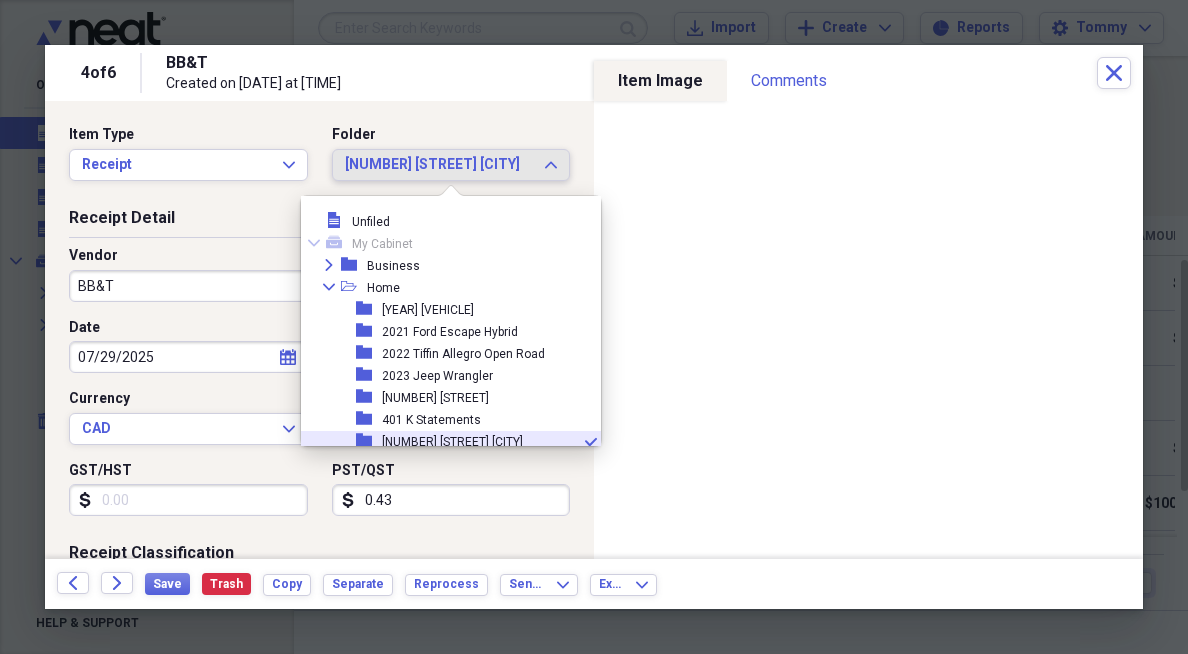 scroll, scrollTop: 121, scrollLeft: 0, axis: vertical 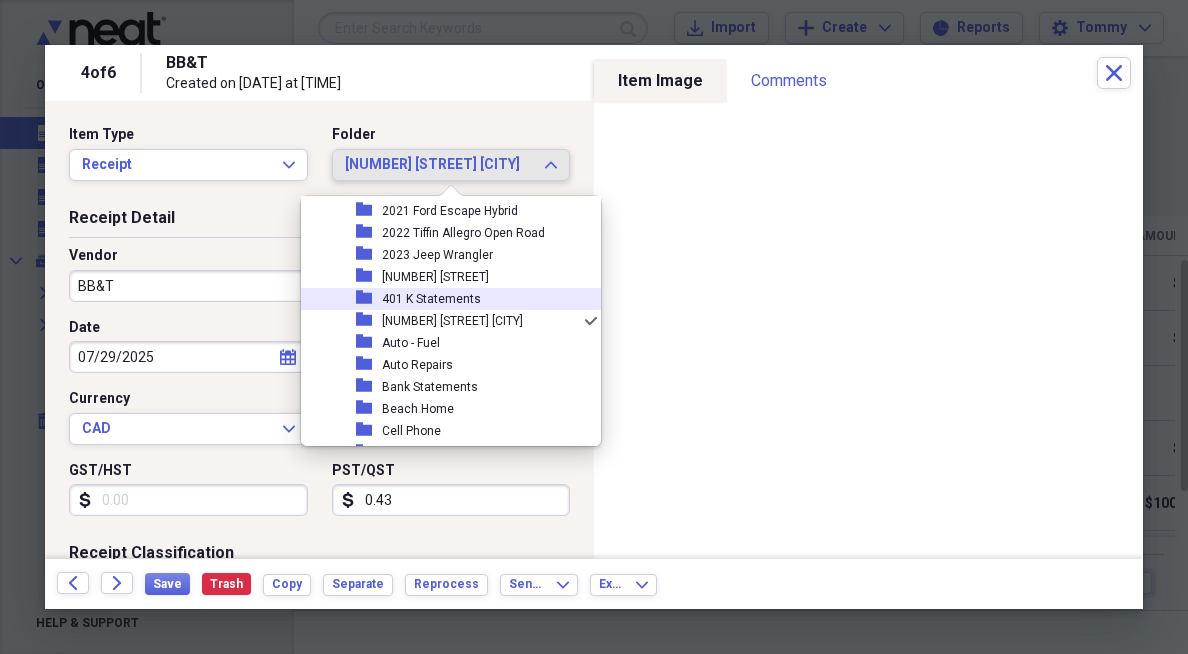 click on "folder 401 K Statements" at bounding box center (443, 299) 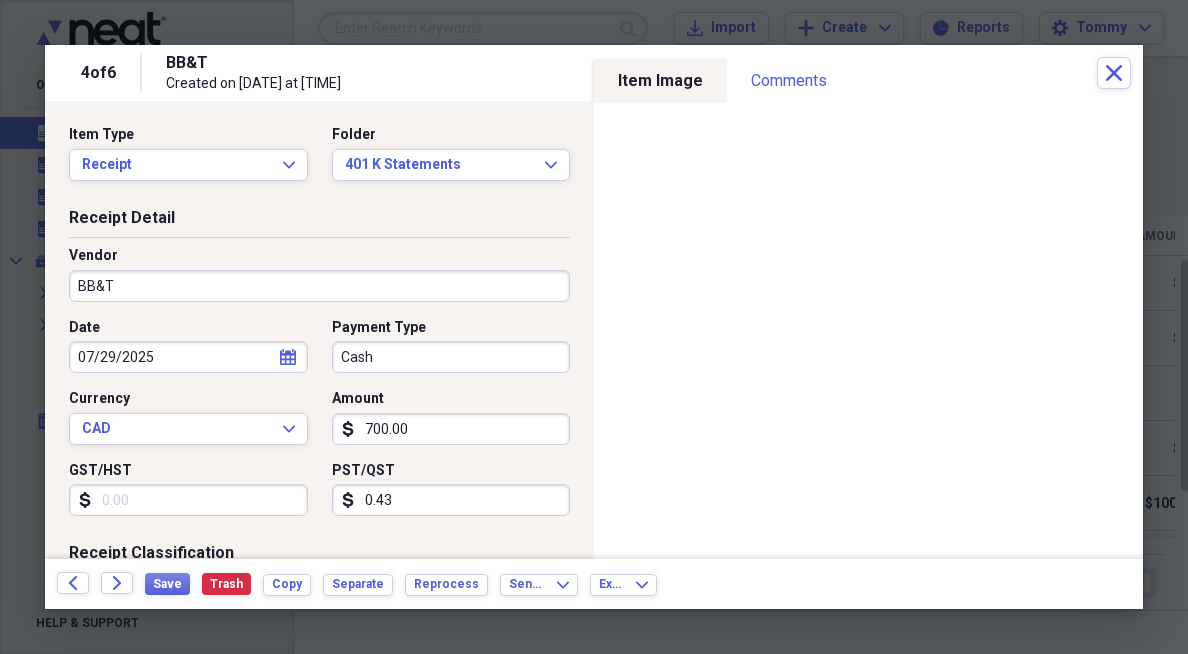 click on "BB&T" at bounding box center [319, 286] 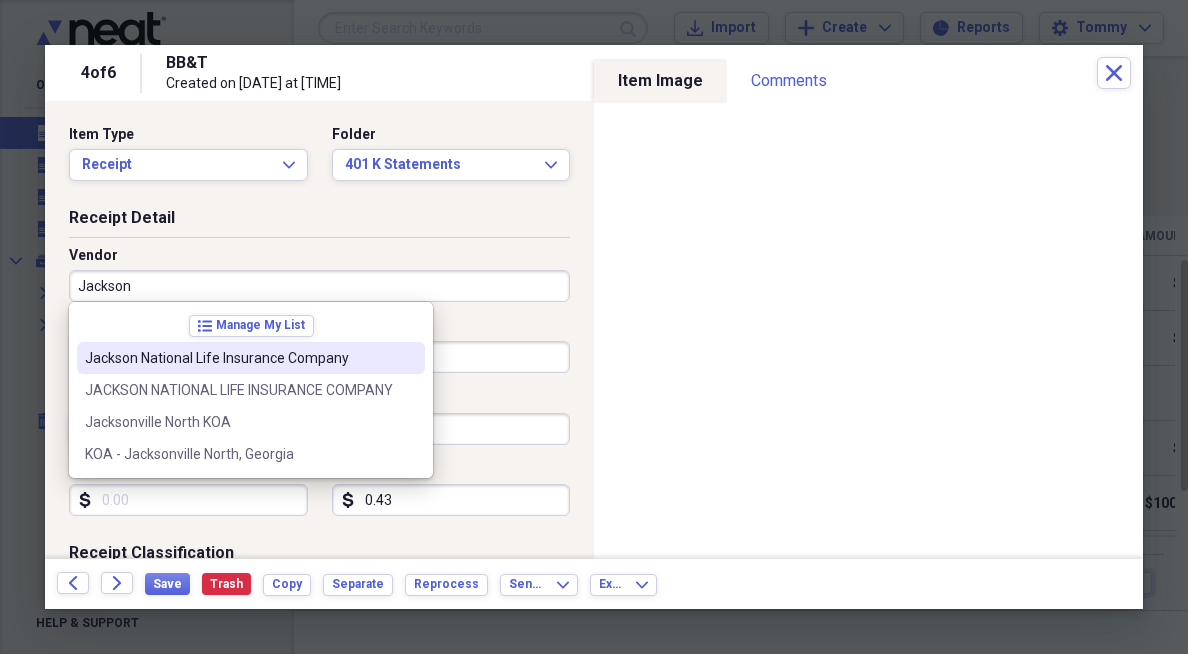 click on "Jackson National Life Insurance Company" at bounding box center (239, 358) 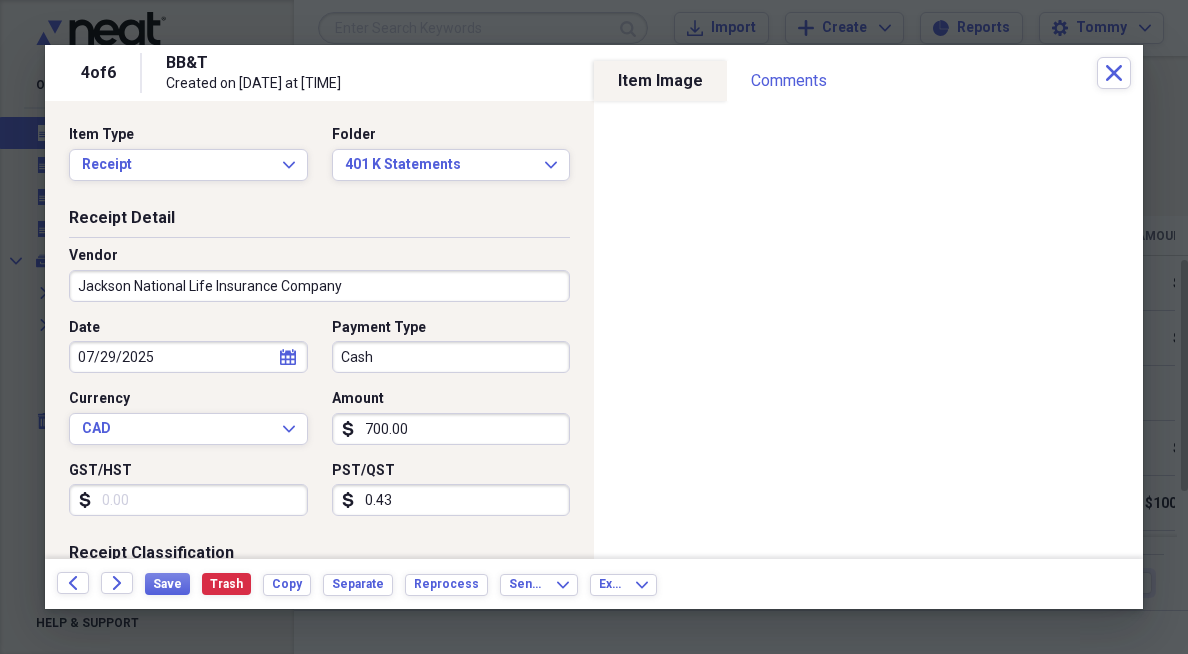 type on "Investment Statement ([FIRST])" 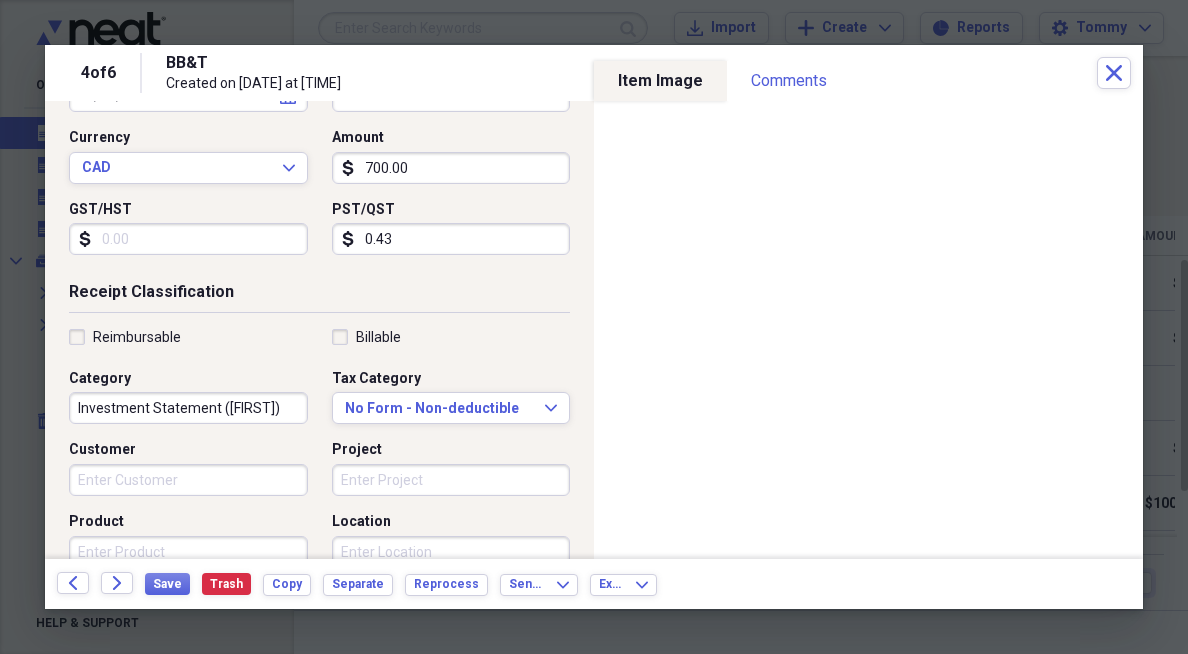 scroll, scrollTop: 266, scrollLeft: 0, axis: vertical 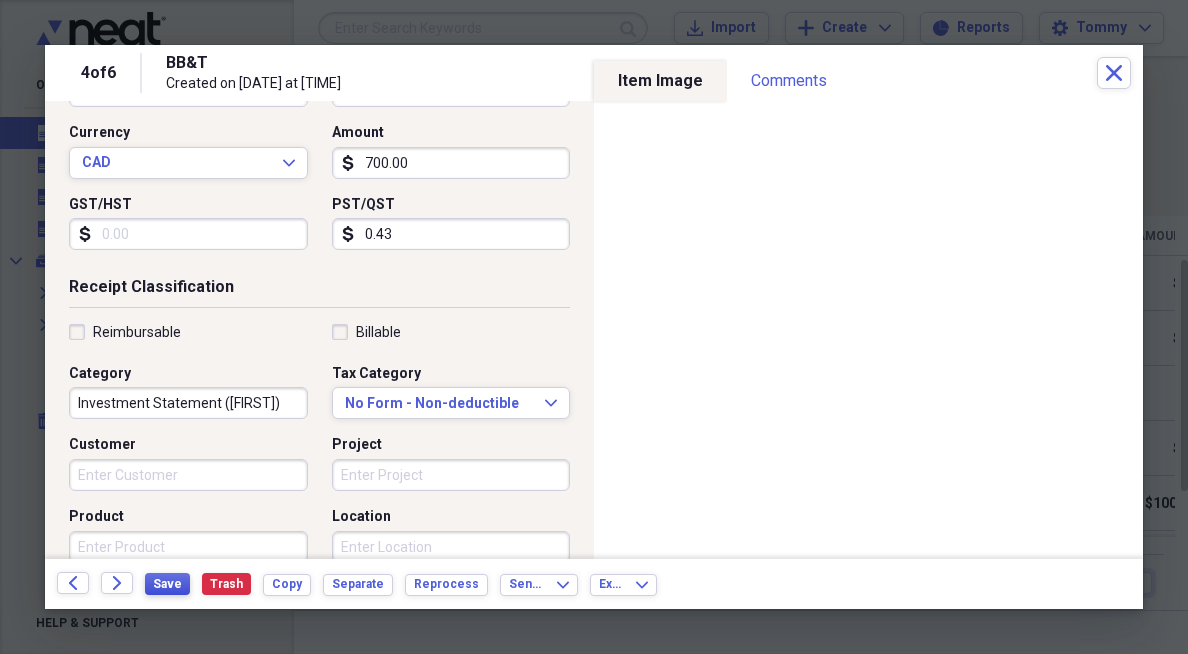 click on "Save" at bounding box center [167, 584] 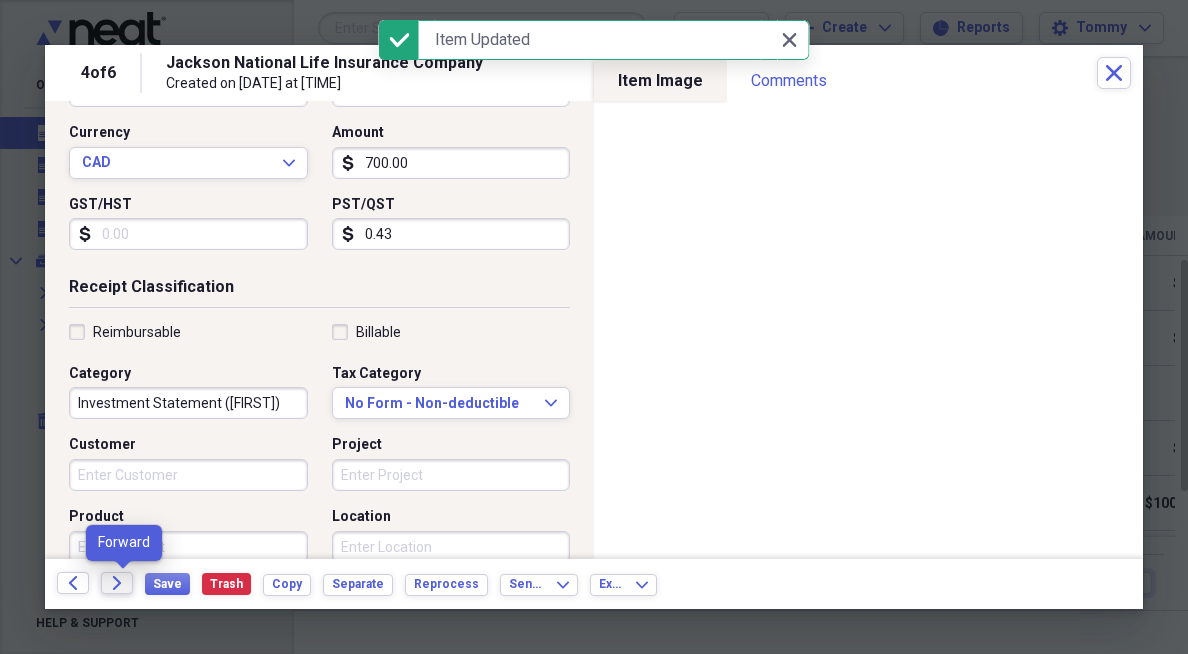 click 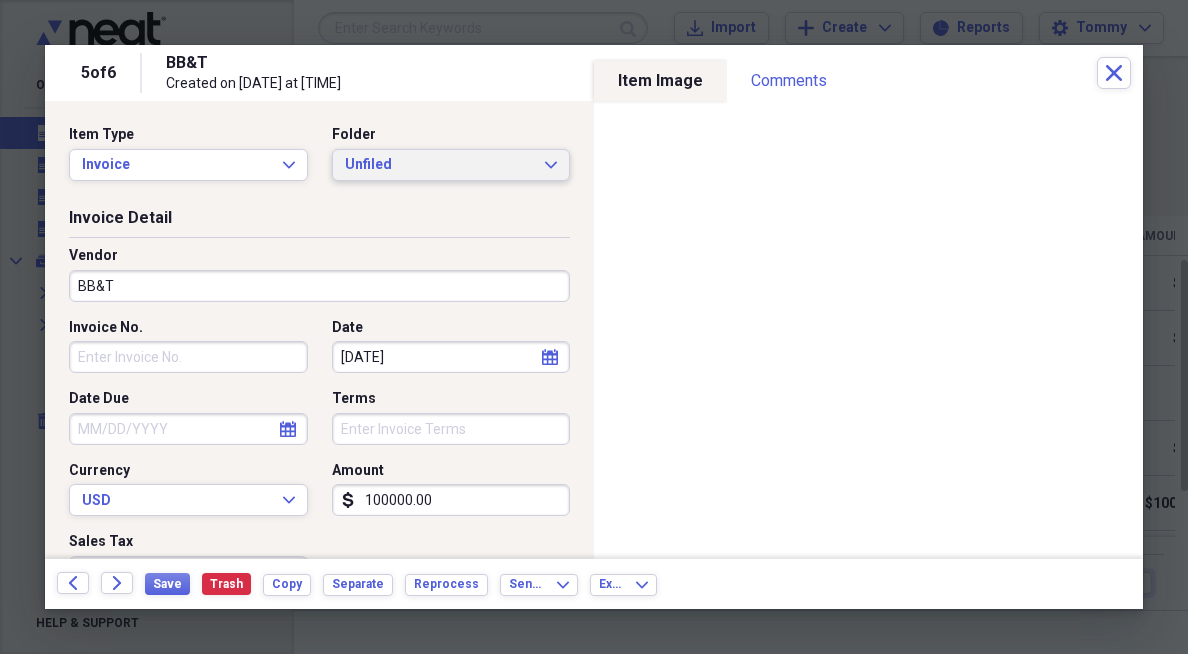 click on "Unfiled" at bounding box center [439, 165] 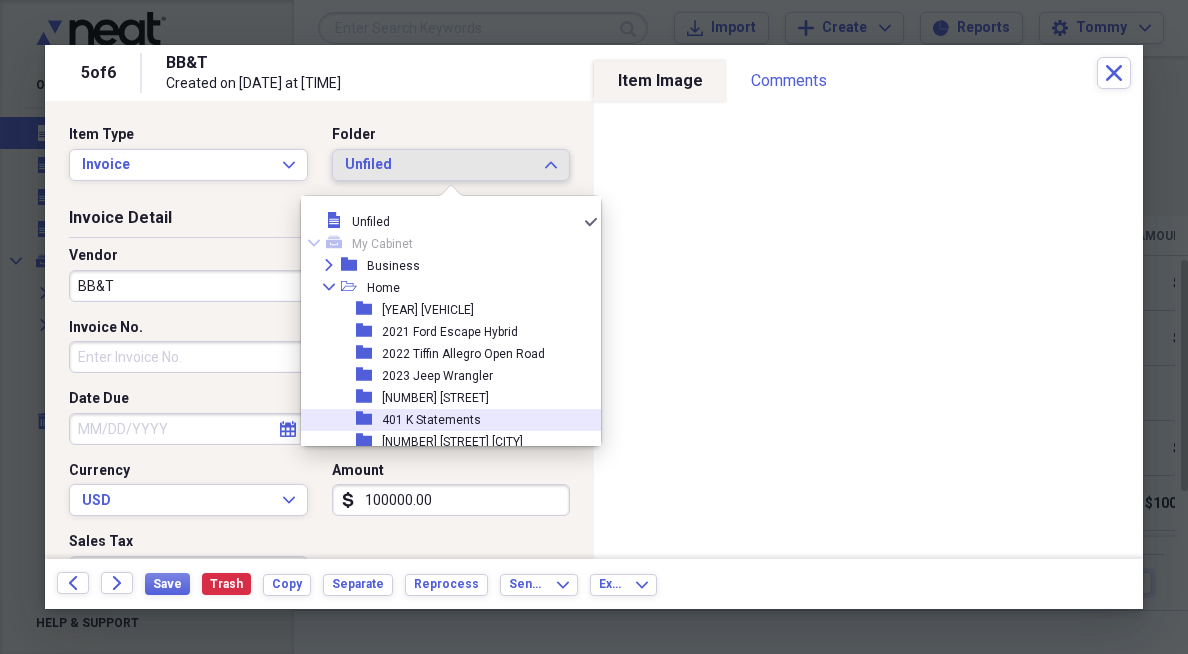 click on "401 K Statements" at bounding box center [431, 420] 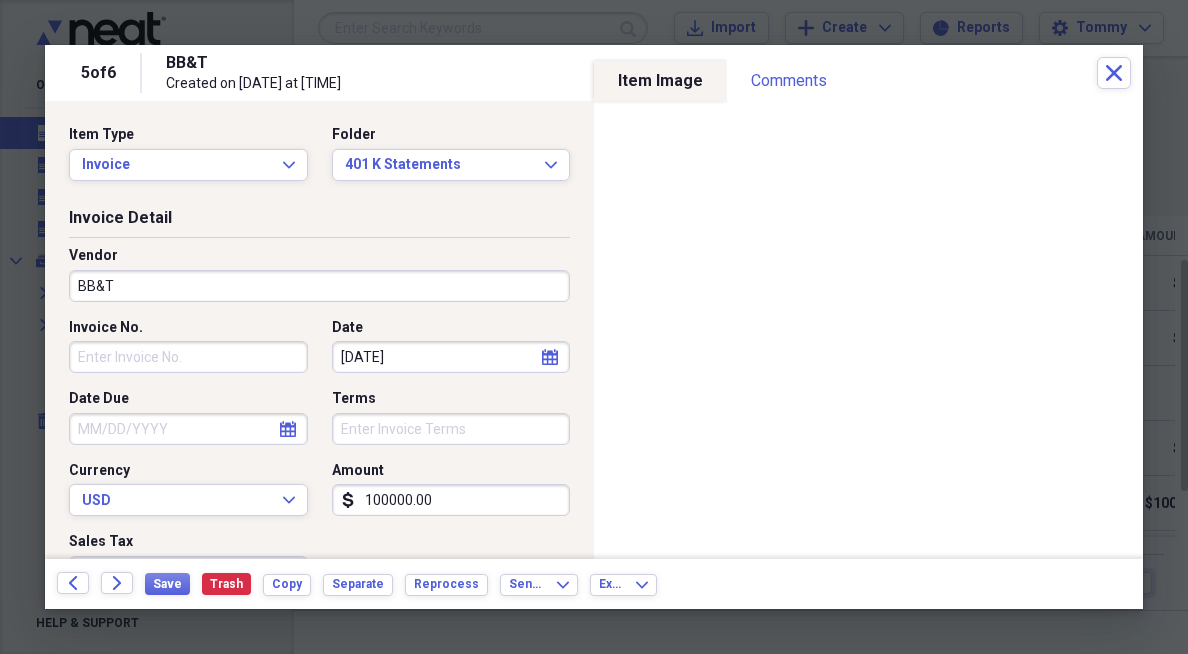 click on "BB&T" at bounding box center (319, 286) 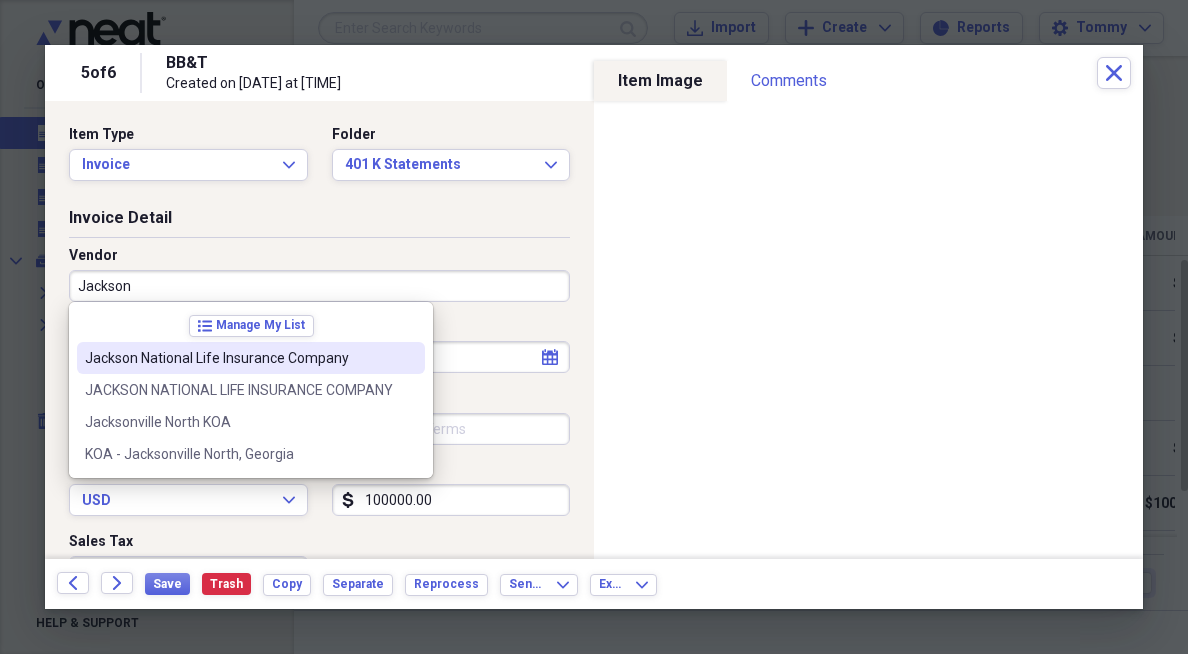 click on "Jackson National Life Insurance Company" at bounding box center (239, 358) 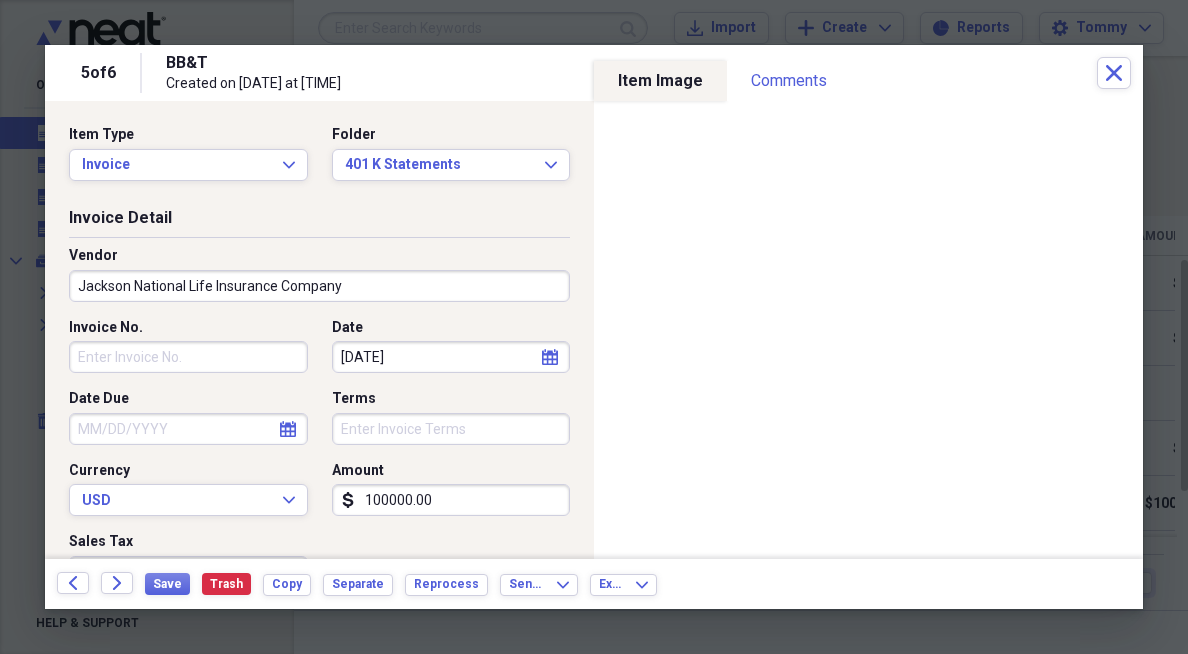 type on "Investment Statement ([FIRST])" 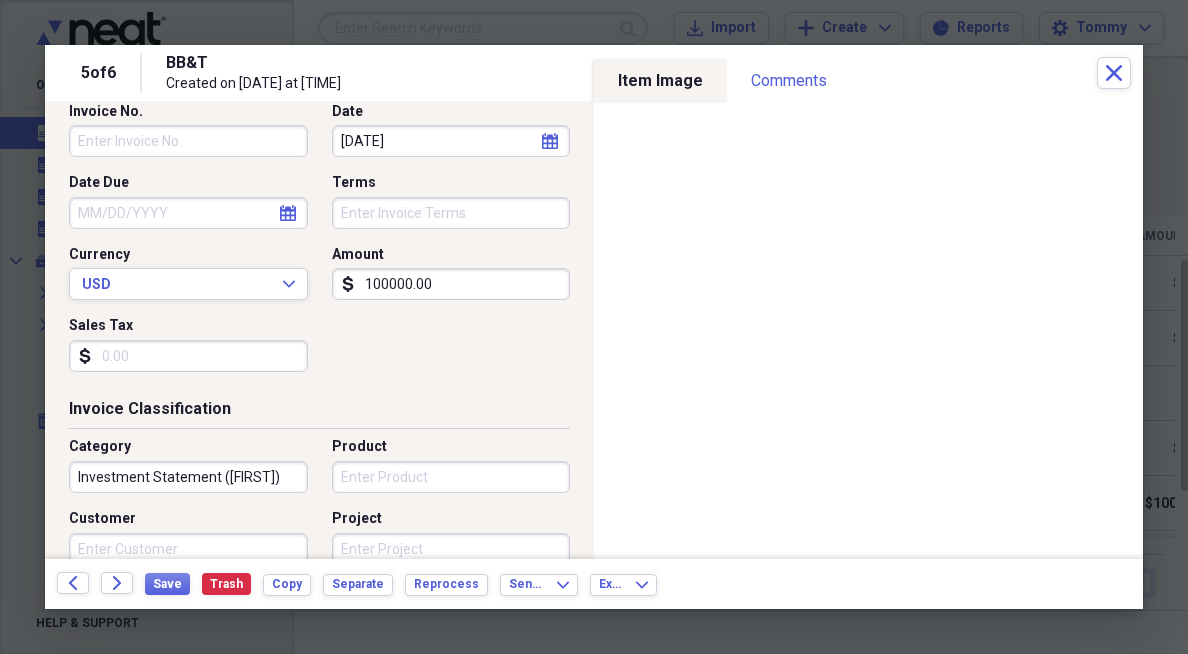 scroll, scrollTop: 223, scrollLeft: 0, axis: vertical 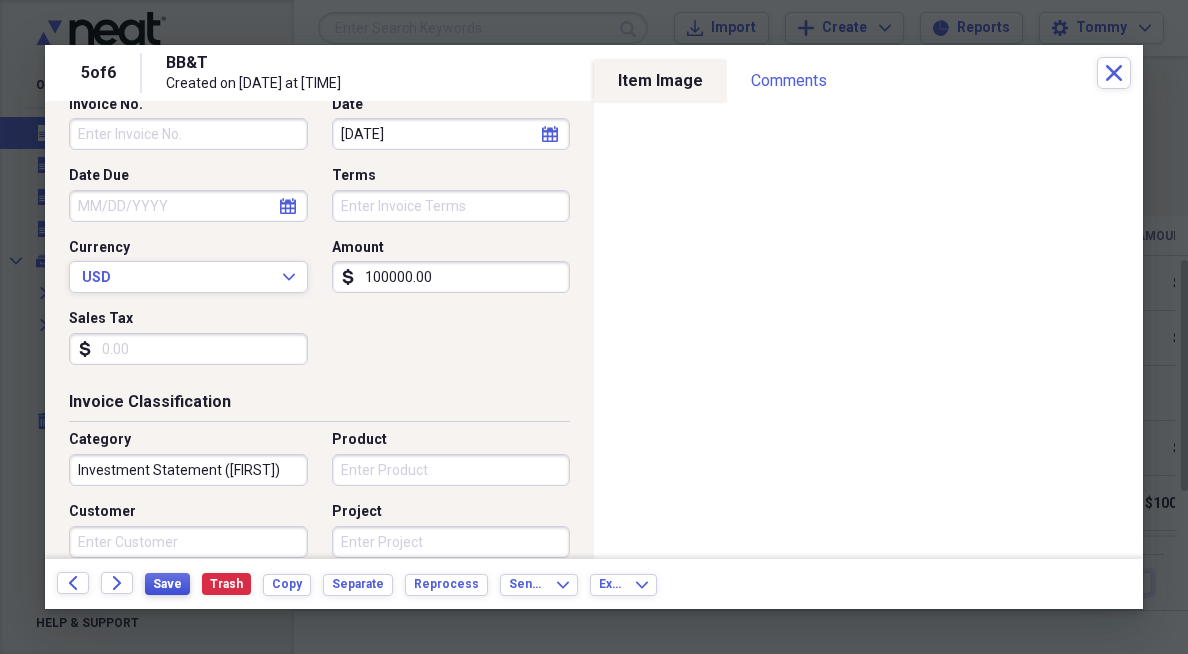 click on "Save" at bounding box center [167, 584] 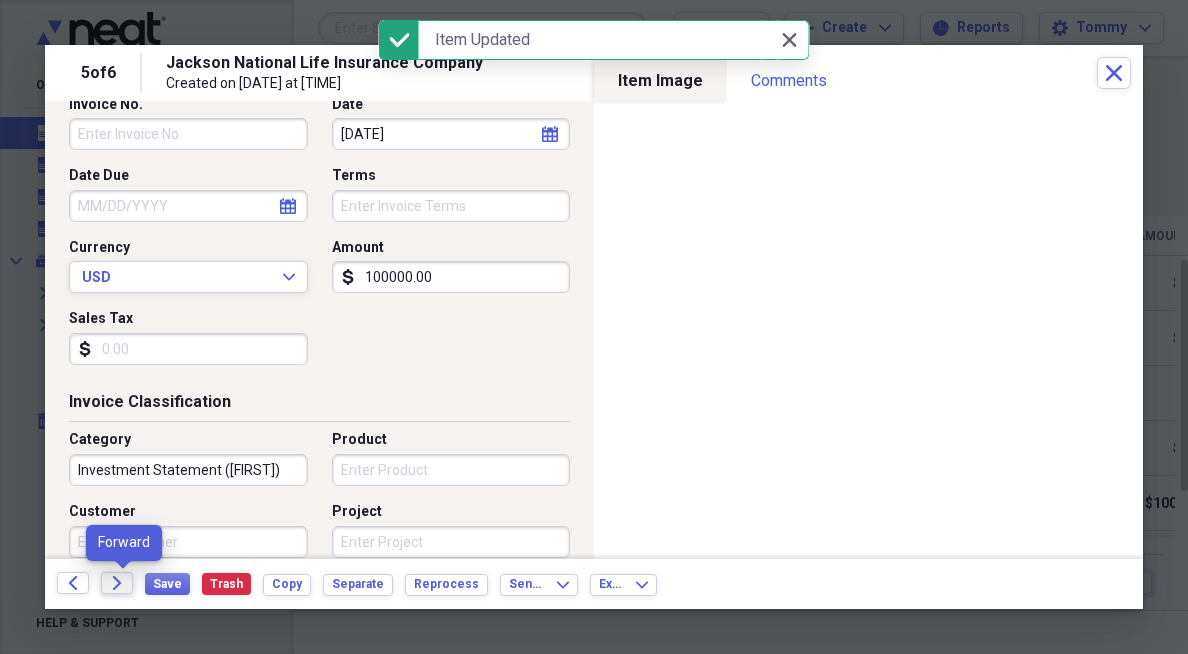 click 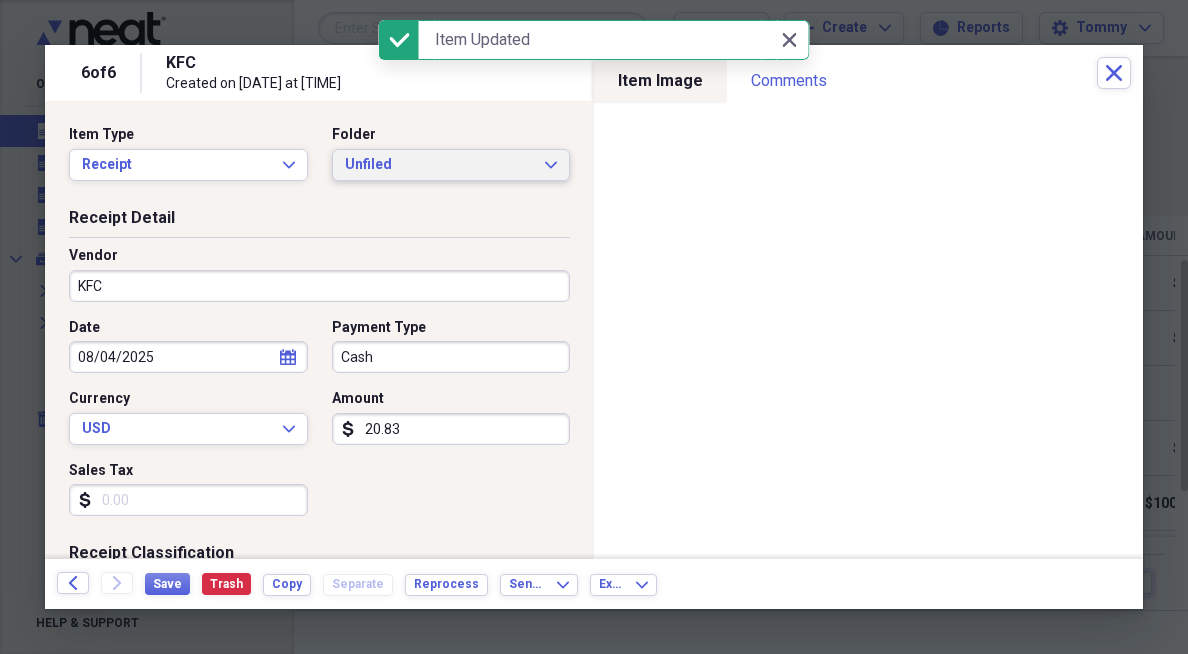 click on "Unfiled" at bounding box center [439, 165] 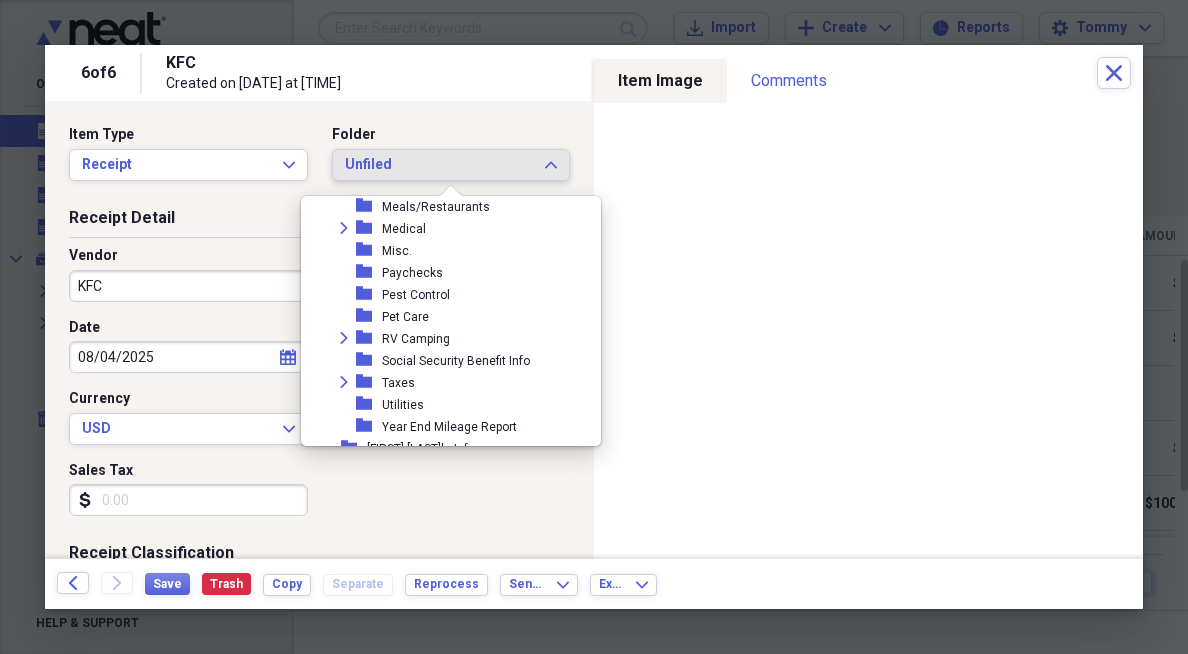 scroll, scrollTop: 574, scrollLeft: 0, axis: vertical 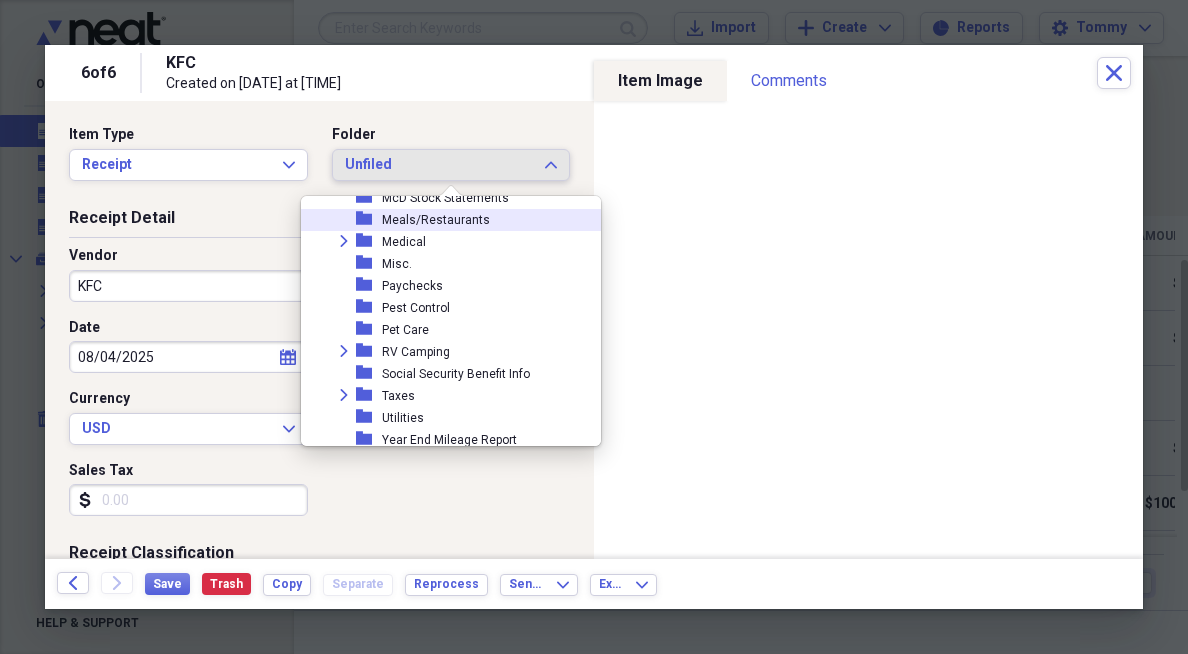 click on "Meals/Restaurants" at bounding box center (436, 220) 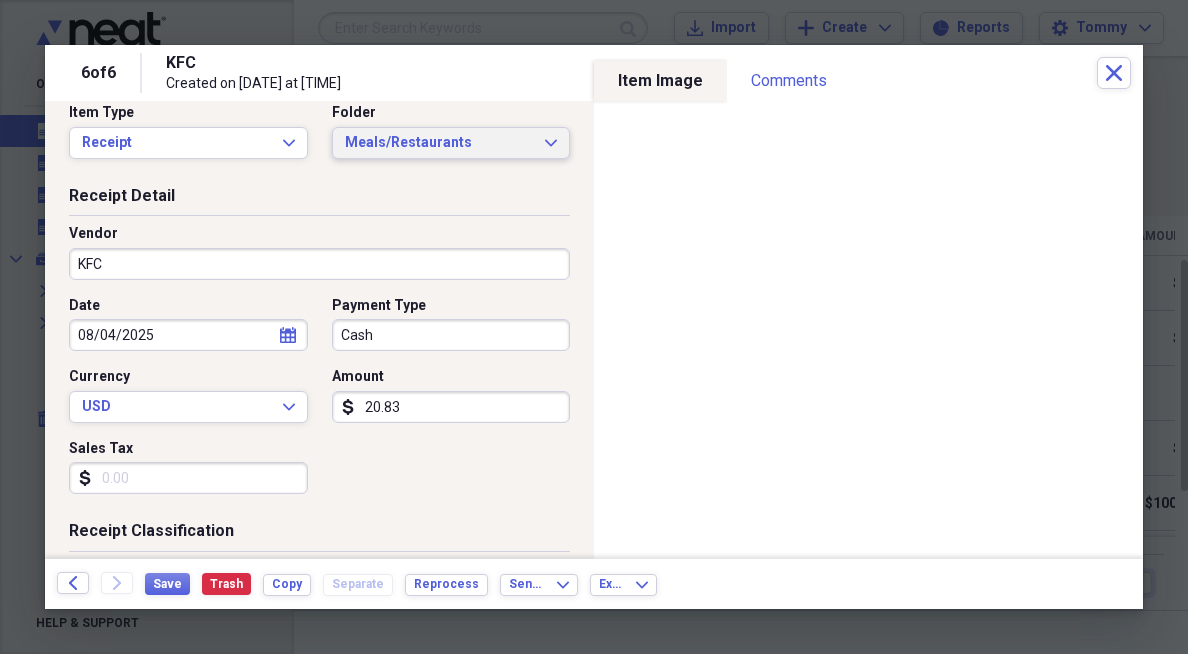 scroll, scrollTop: 26, scrollLeft: 0, axis: vertical 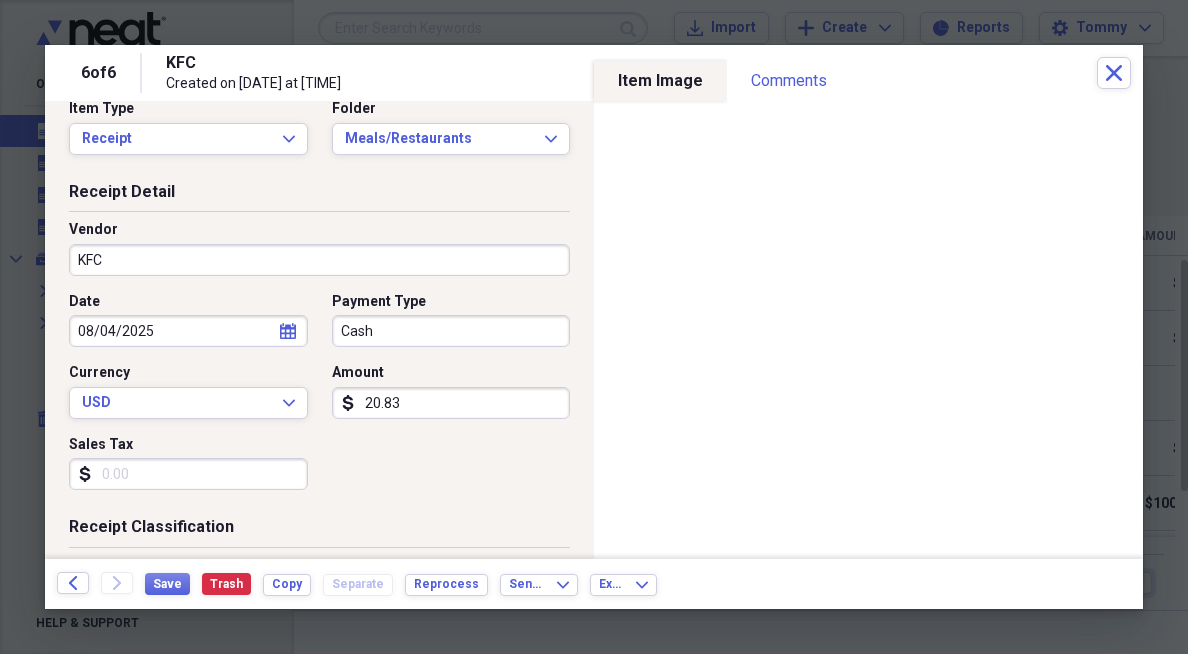 click on "20.83" at bounding box center (451, 403) 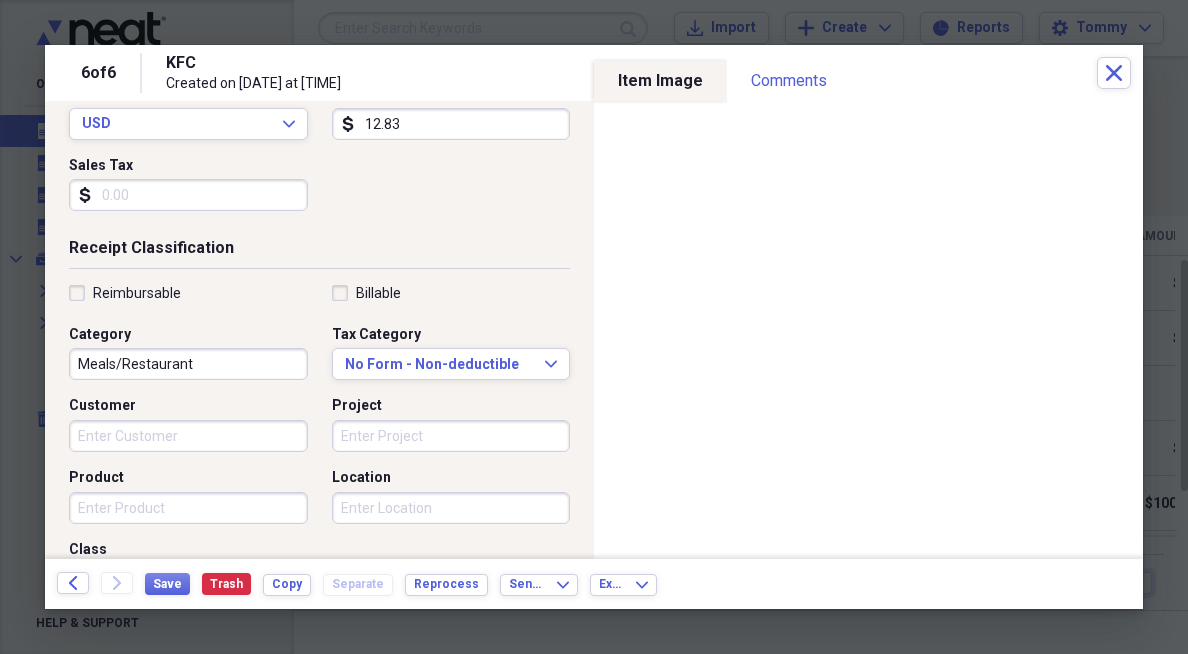 scroll, scrollTop: 322, scrollLeft: 0, axis: vertical 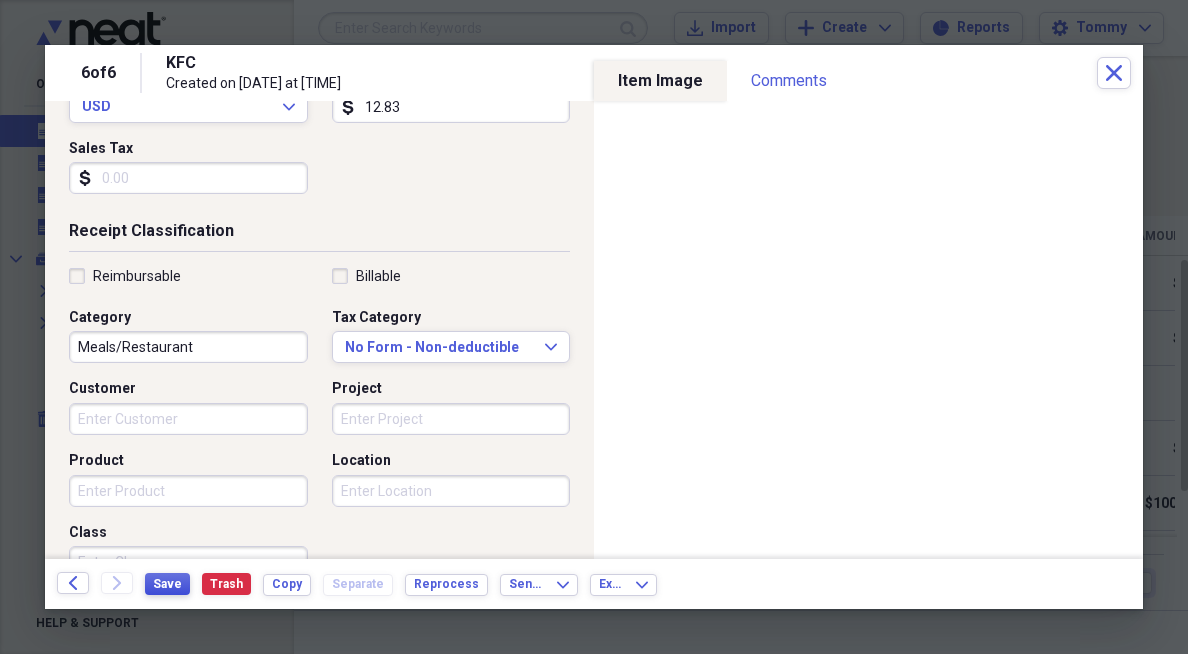 type on "12.83" 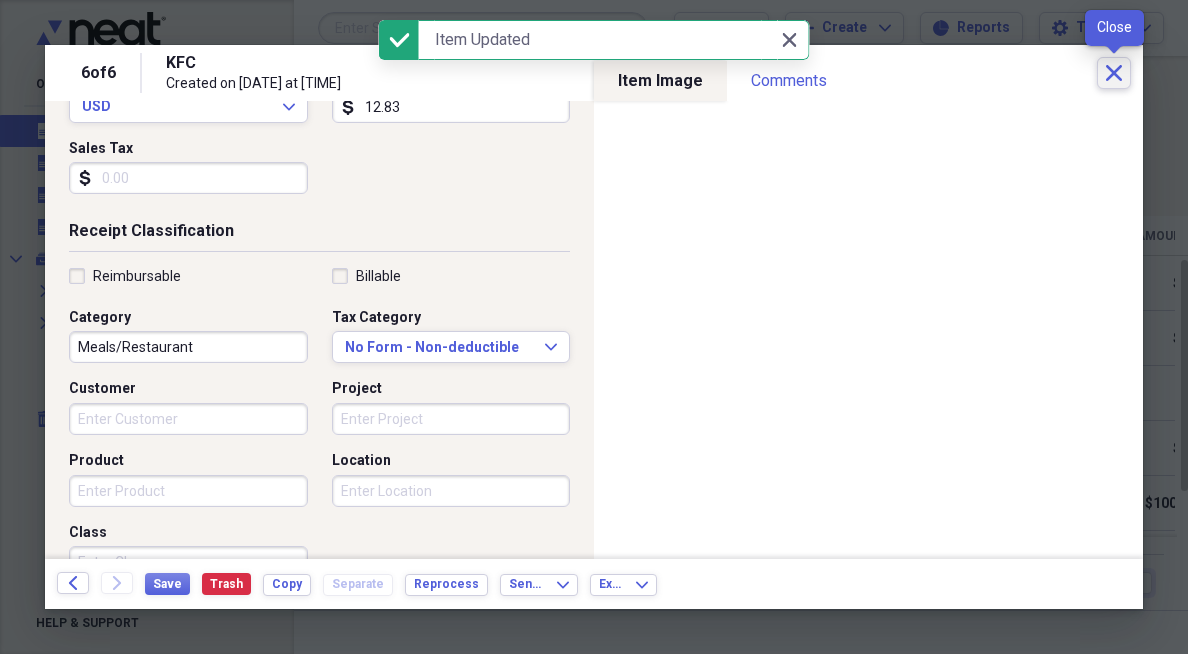 click 